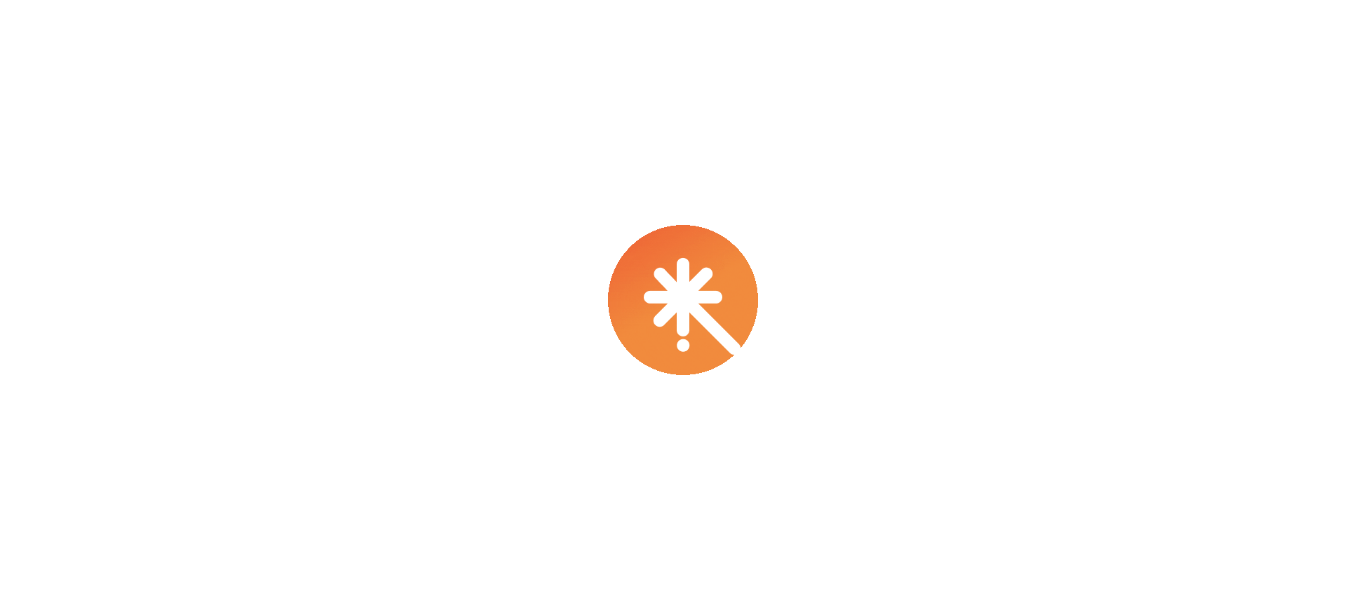 scroll, scrollTop: 0, scrollLeft: 0, axis: both 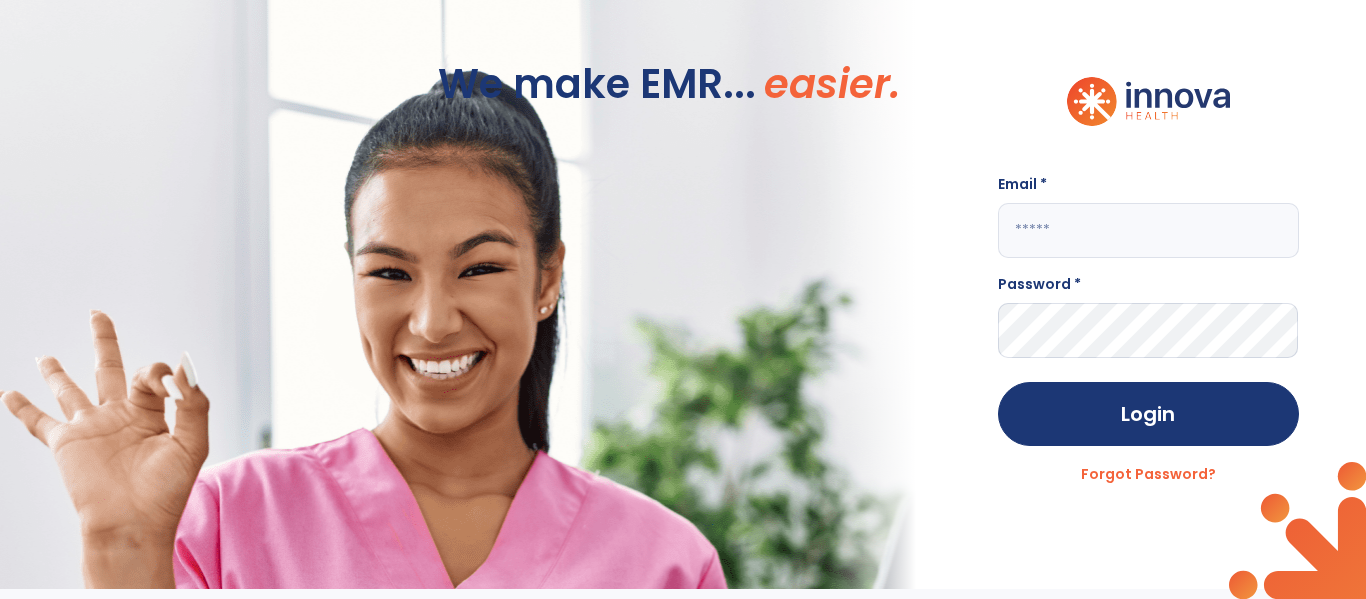 click 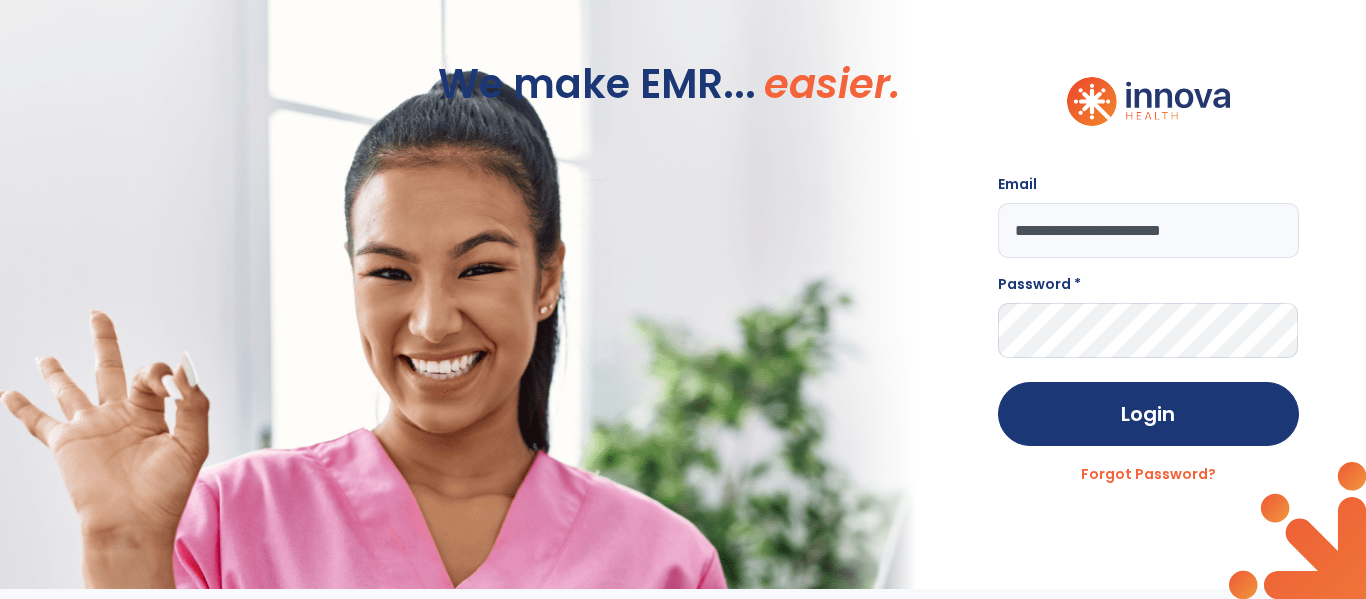 type on "**********" 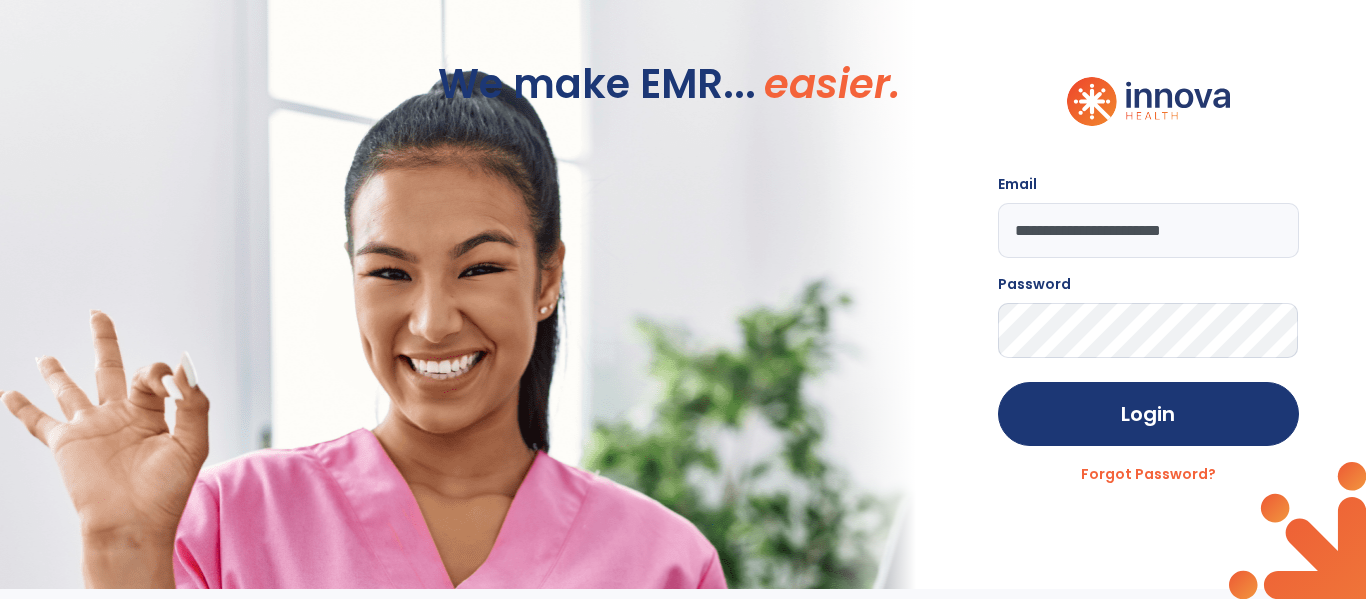 click on "Login" 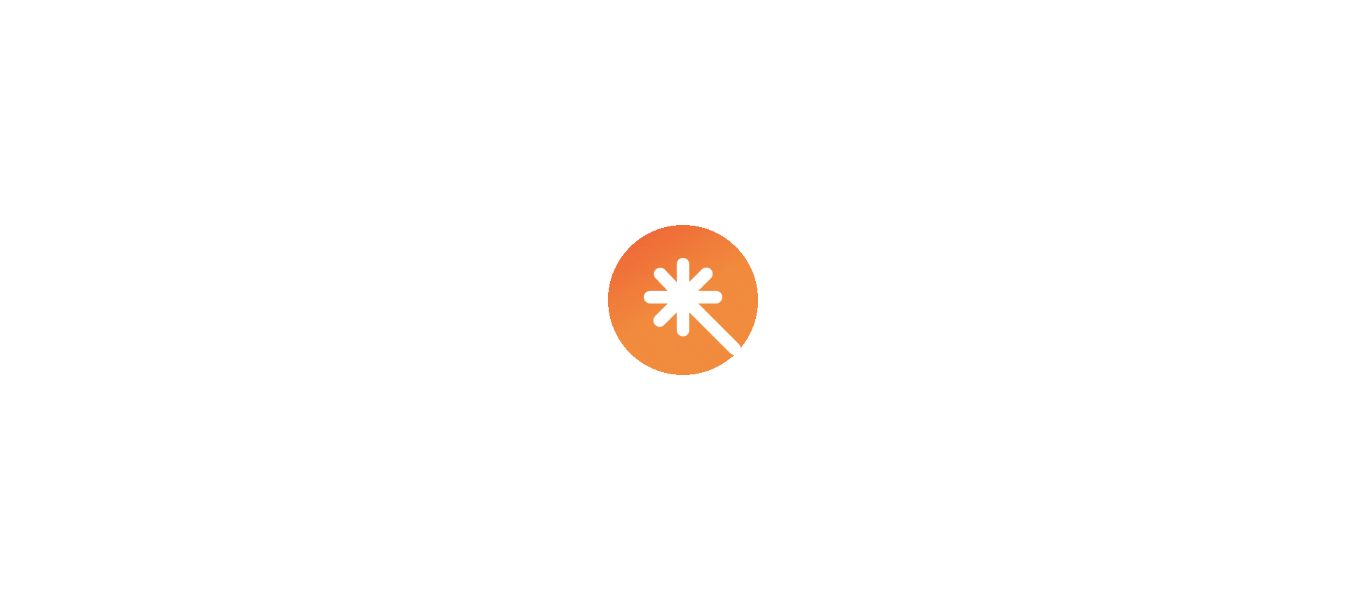 scroll, scrollTop: 0, scrollLeft: 0, axis: both 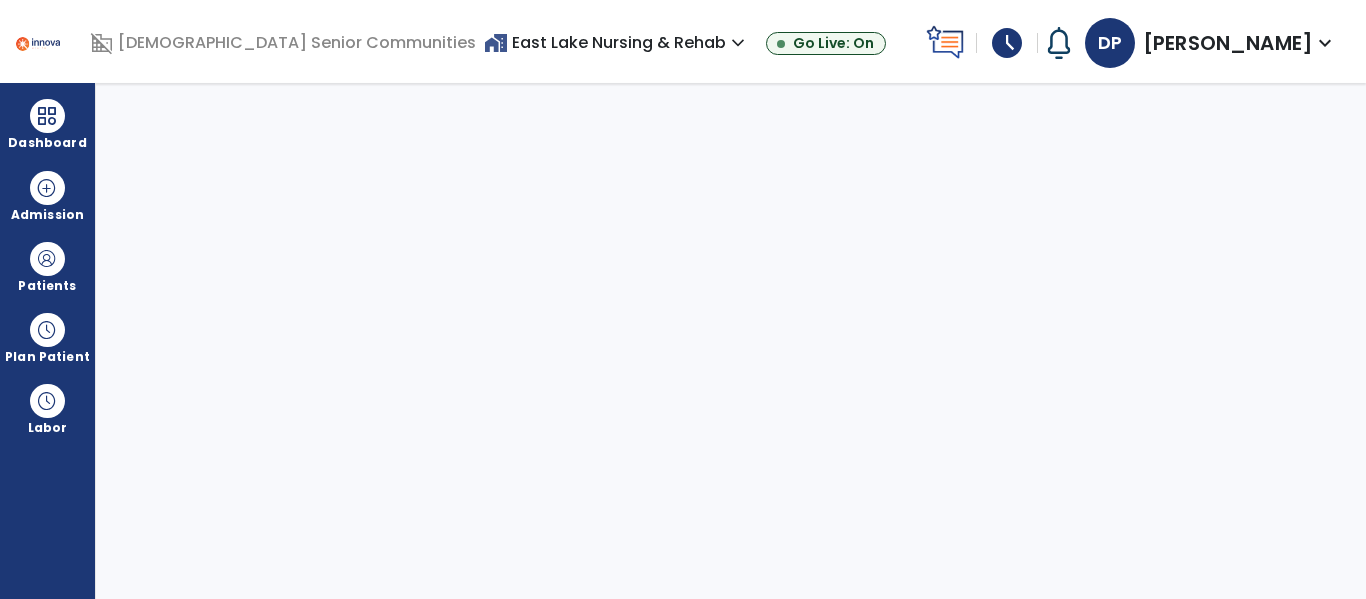 select on "****" 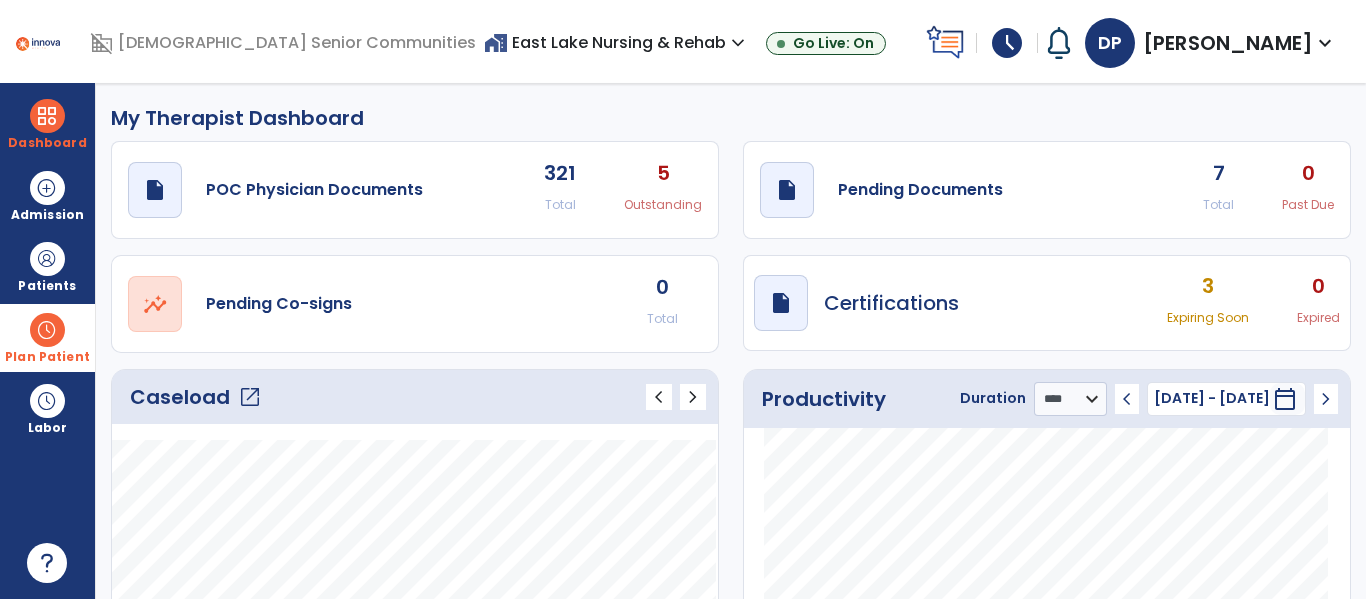 click at bounding box center [47, 330] 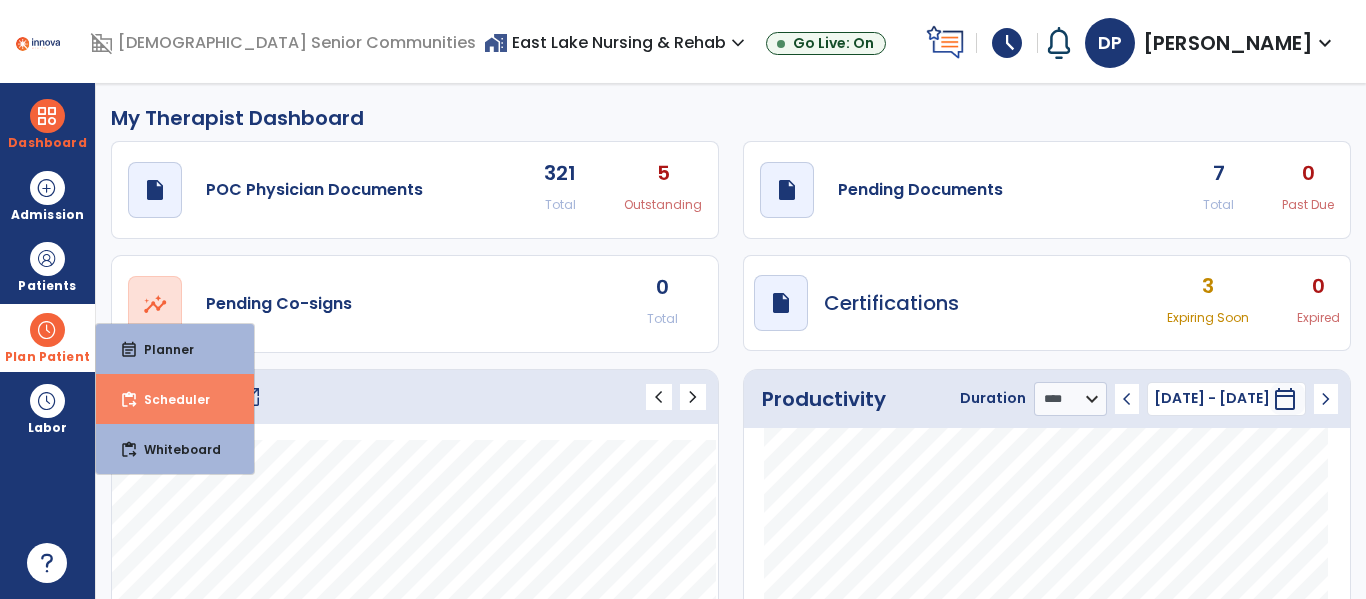 click on "Scheduler" at bounding box center (169, 399) 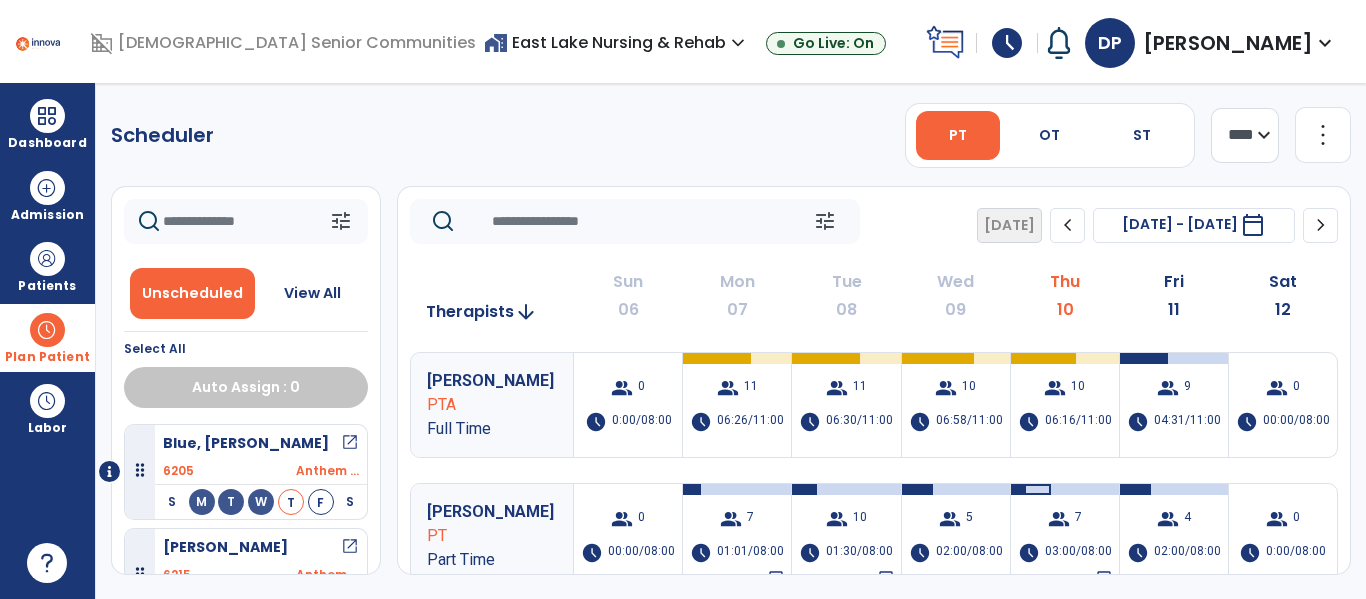click on "more_vert" 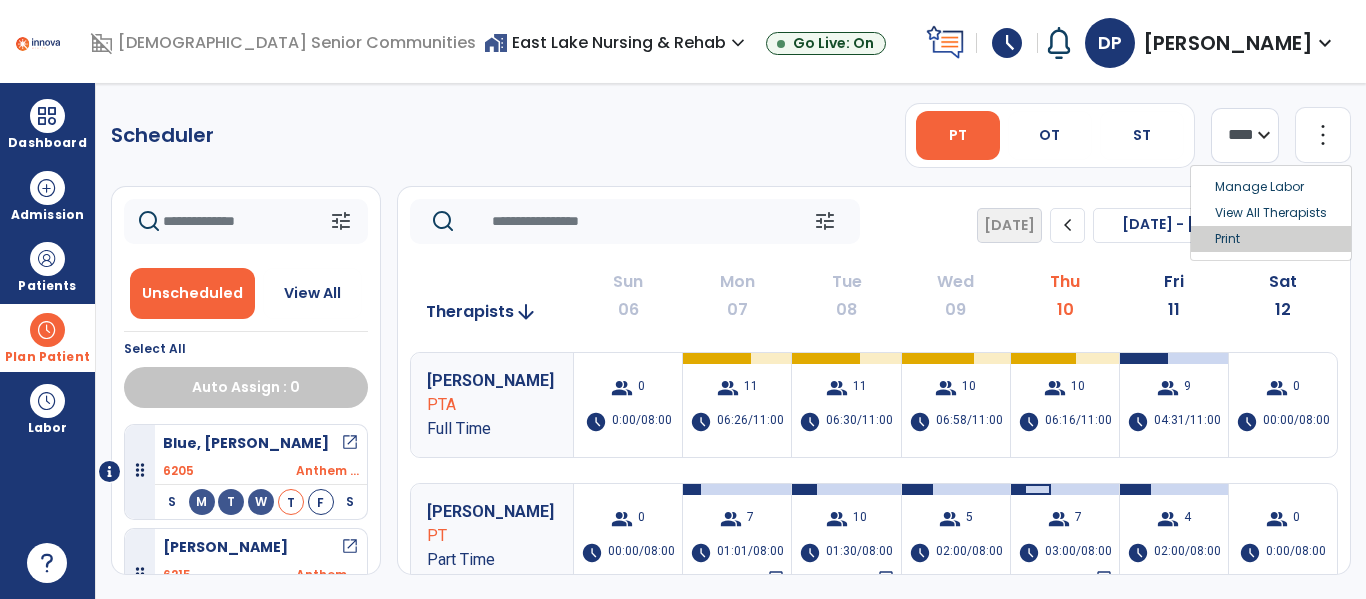 click on "Print" at bounding box center (1271, 239) 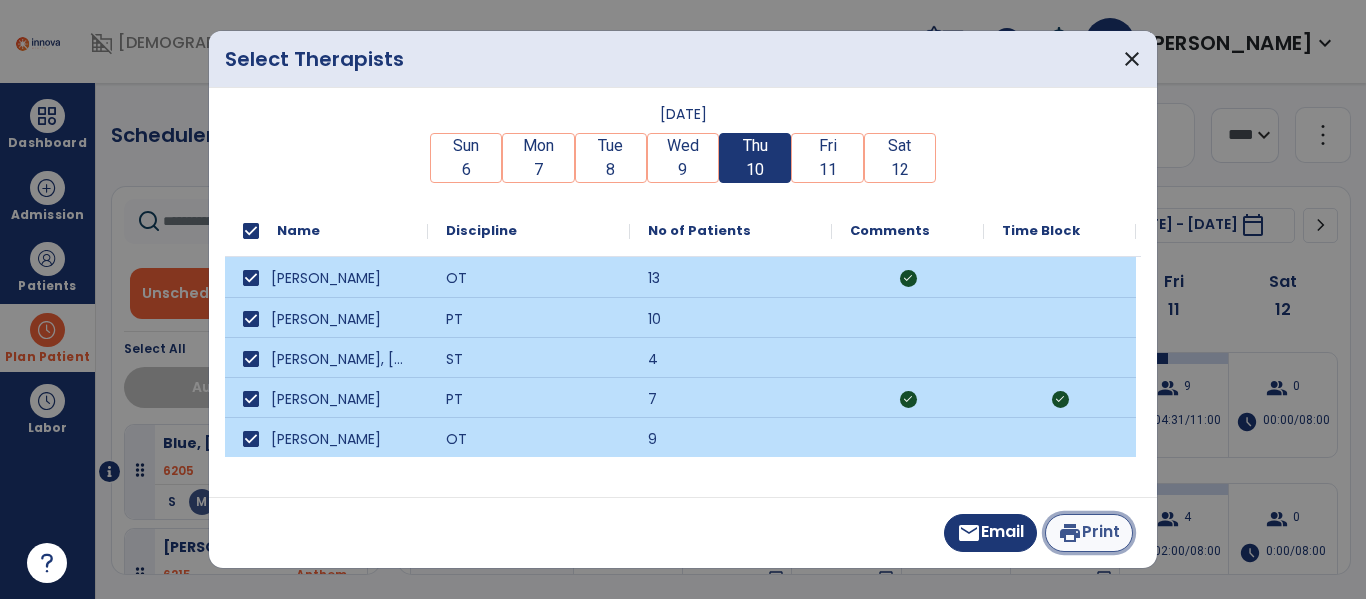 click on "print  Print" at bounding box center (1089, 533) 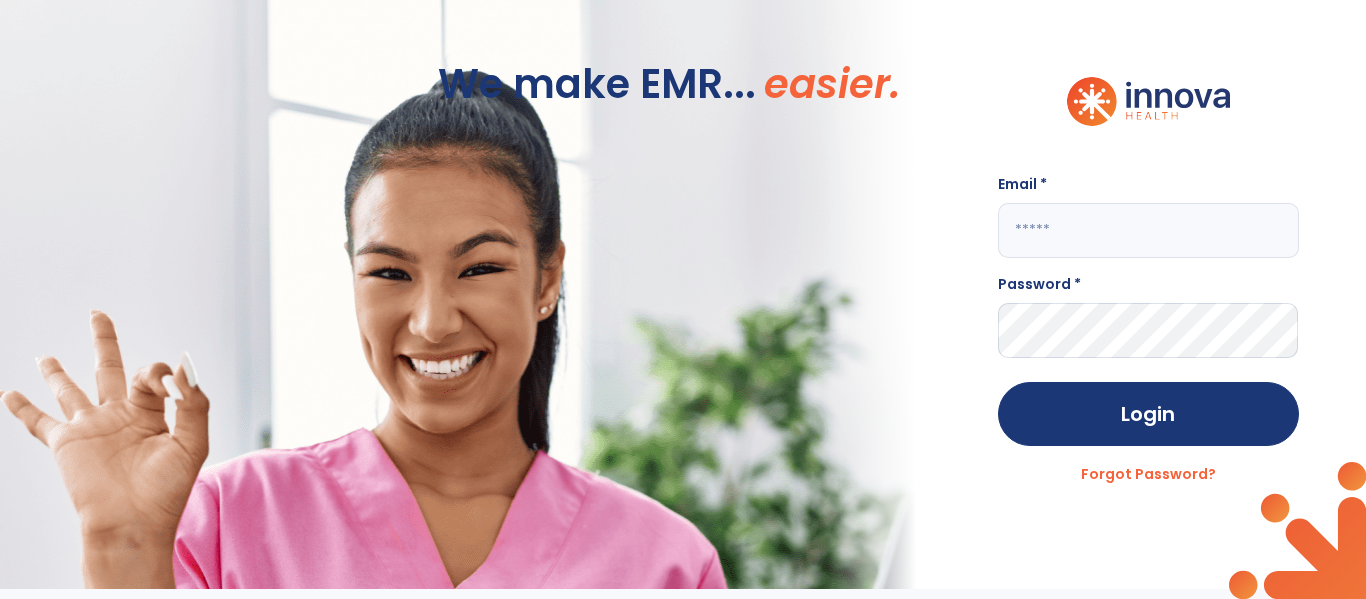 click 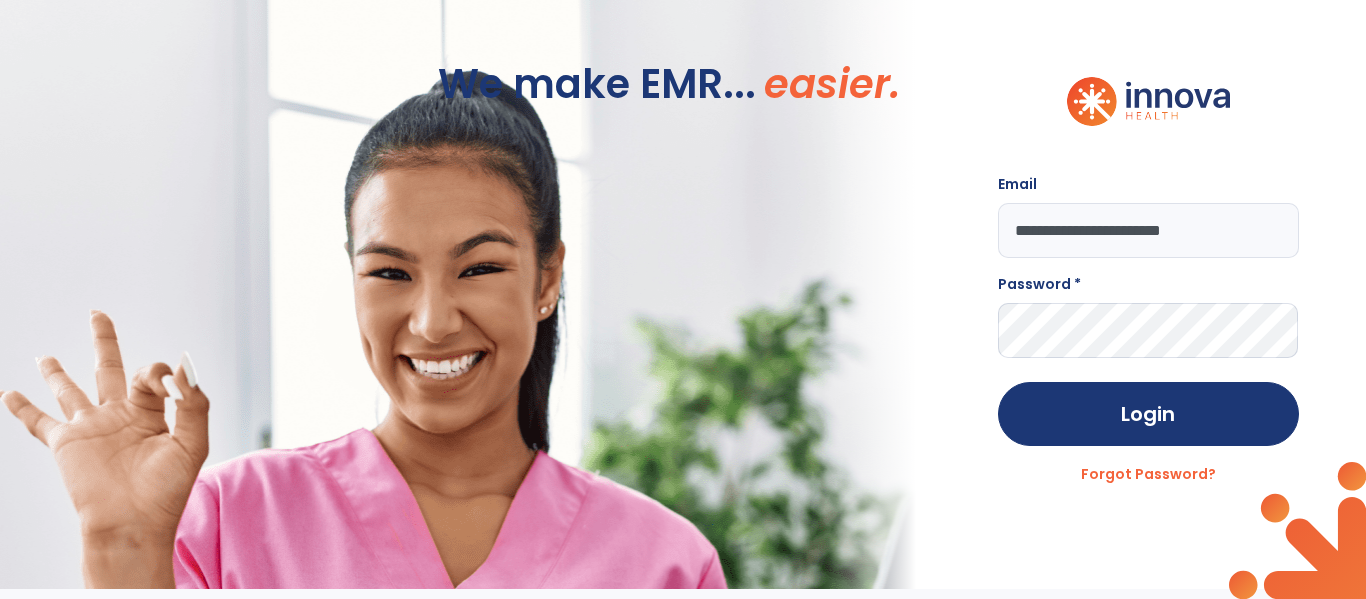 type on "**********" 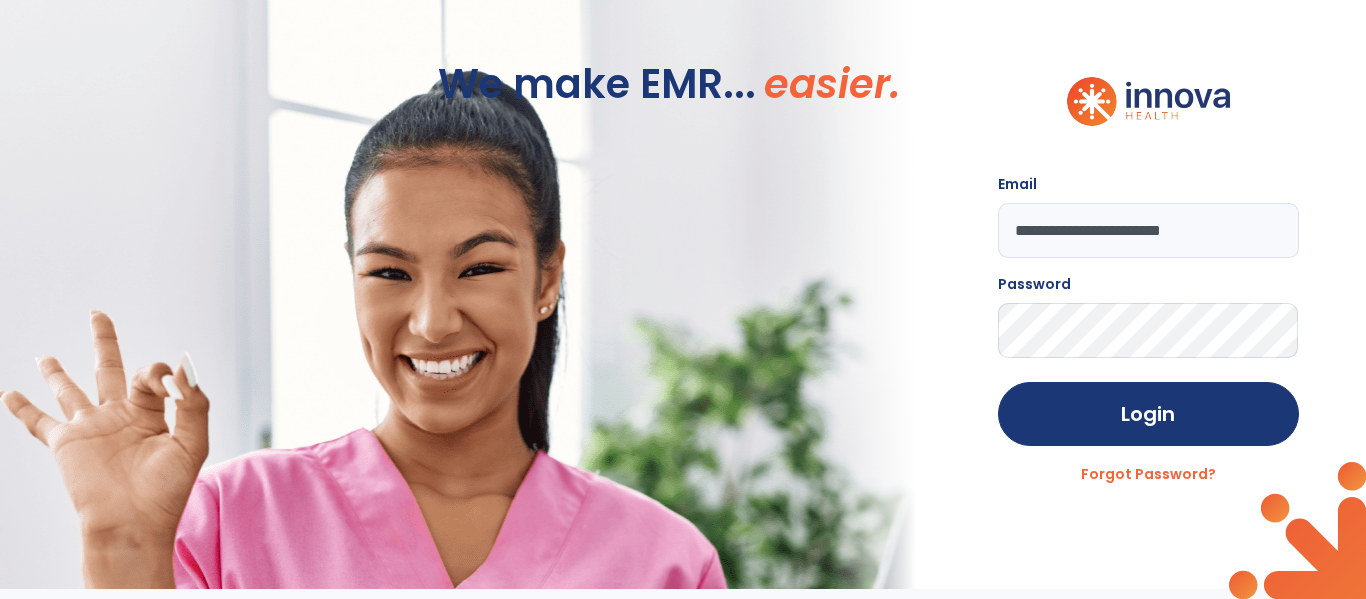 click on "Login" 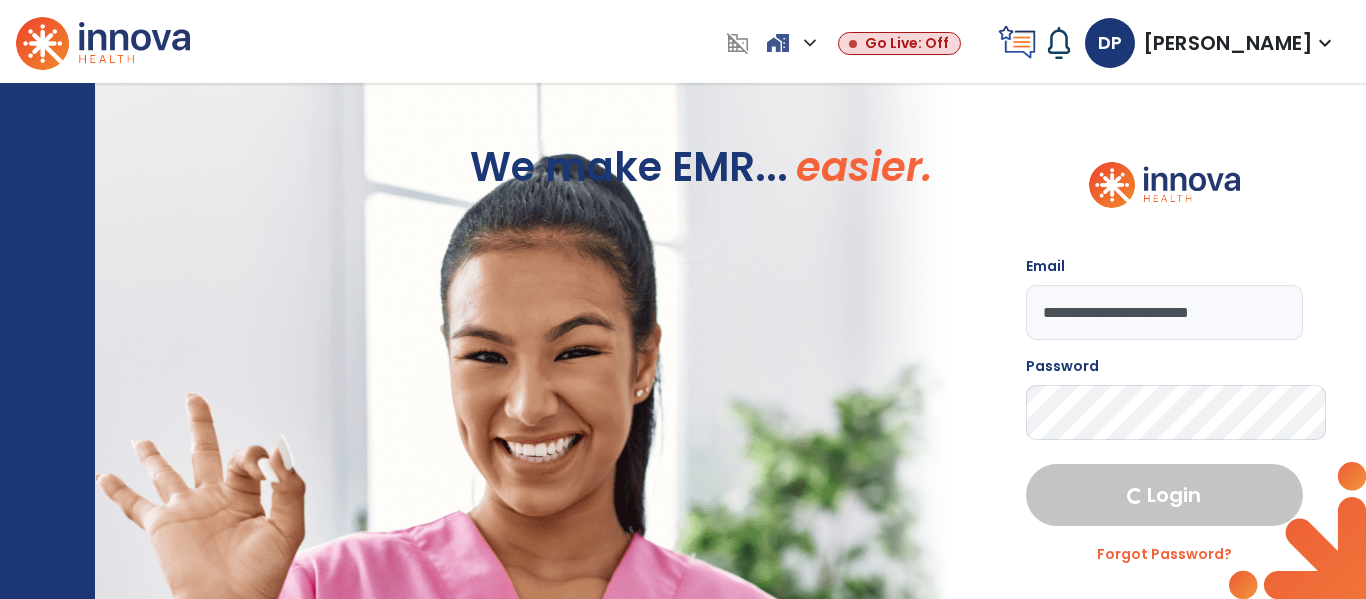 select on "****" 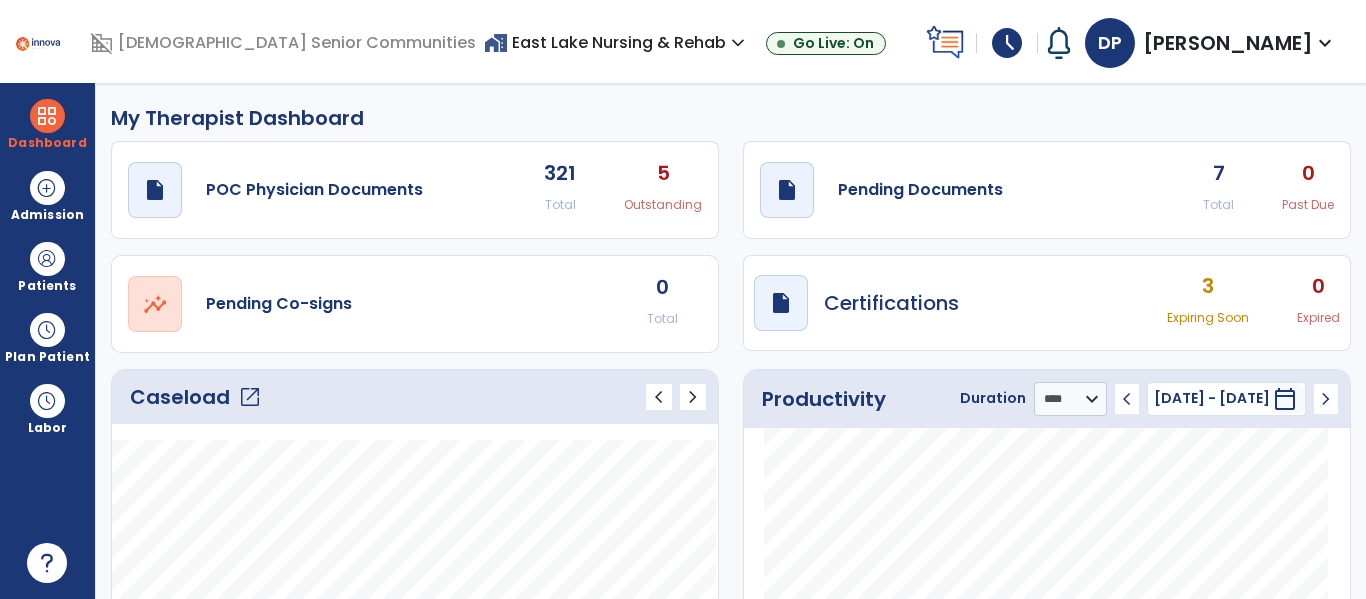 click on "7" 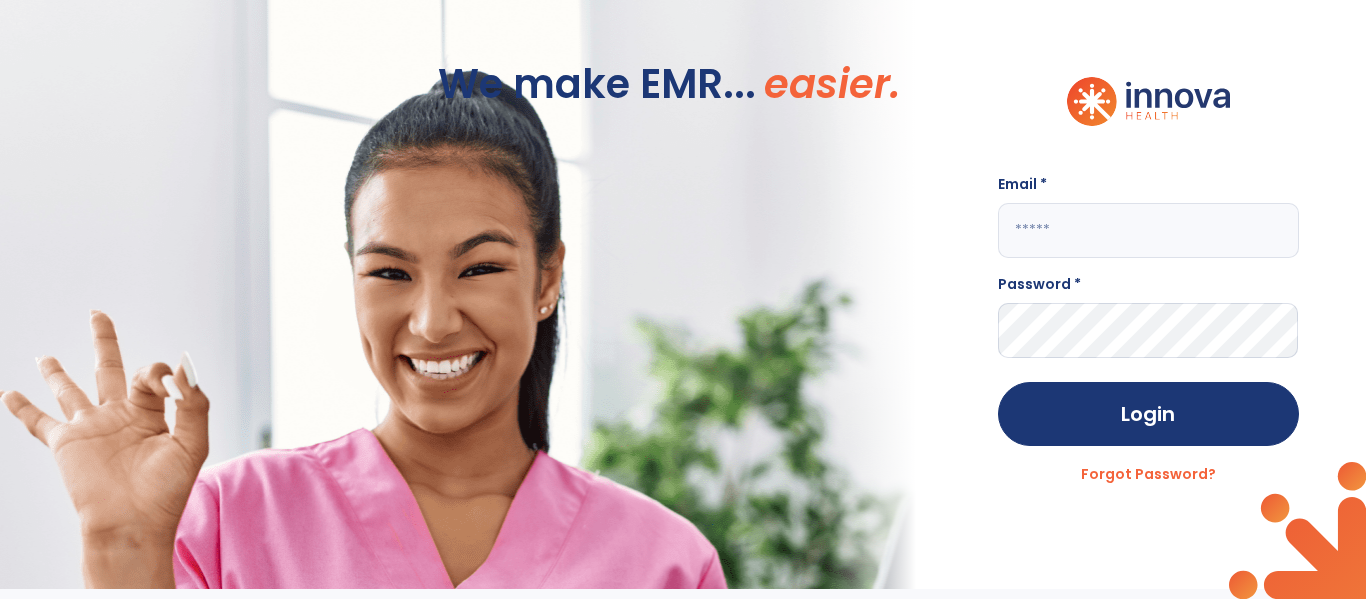 click 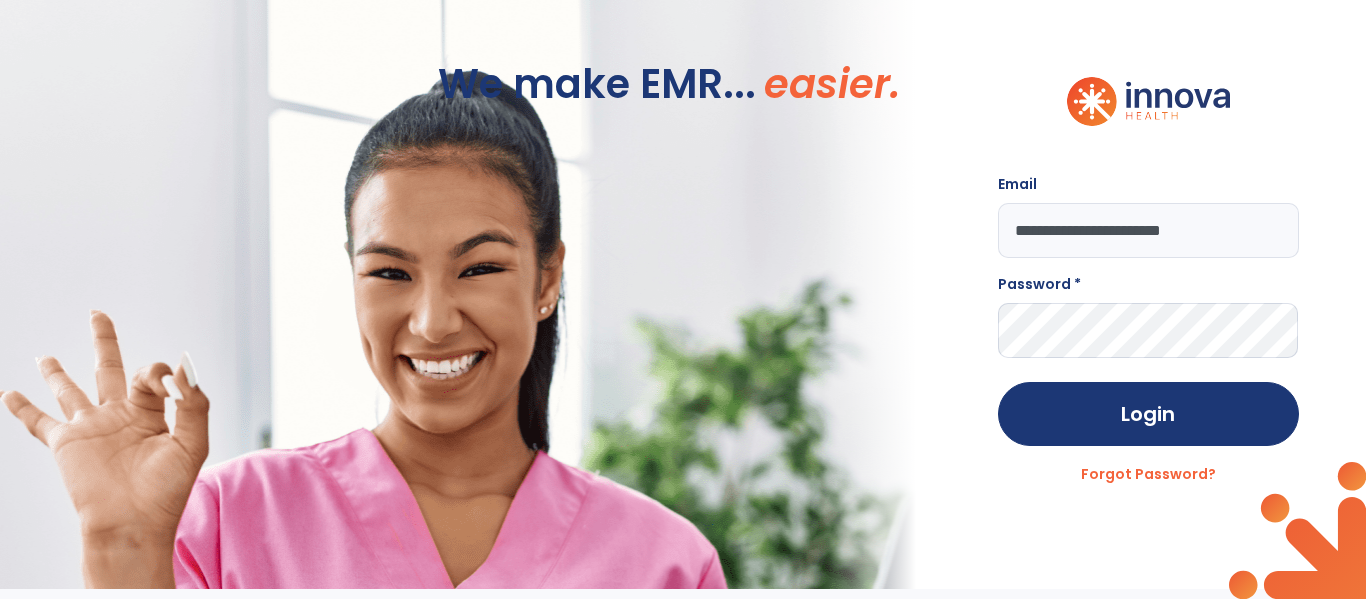 type on "**********" 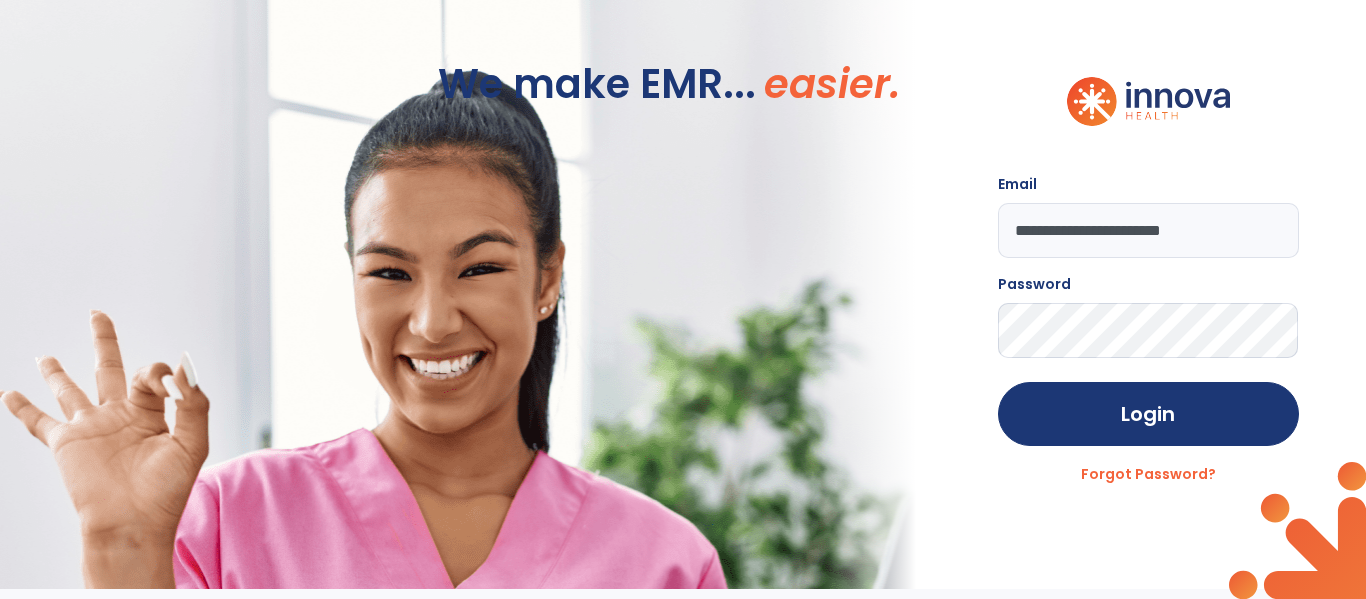 click on "Login" 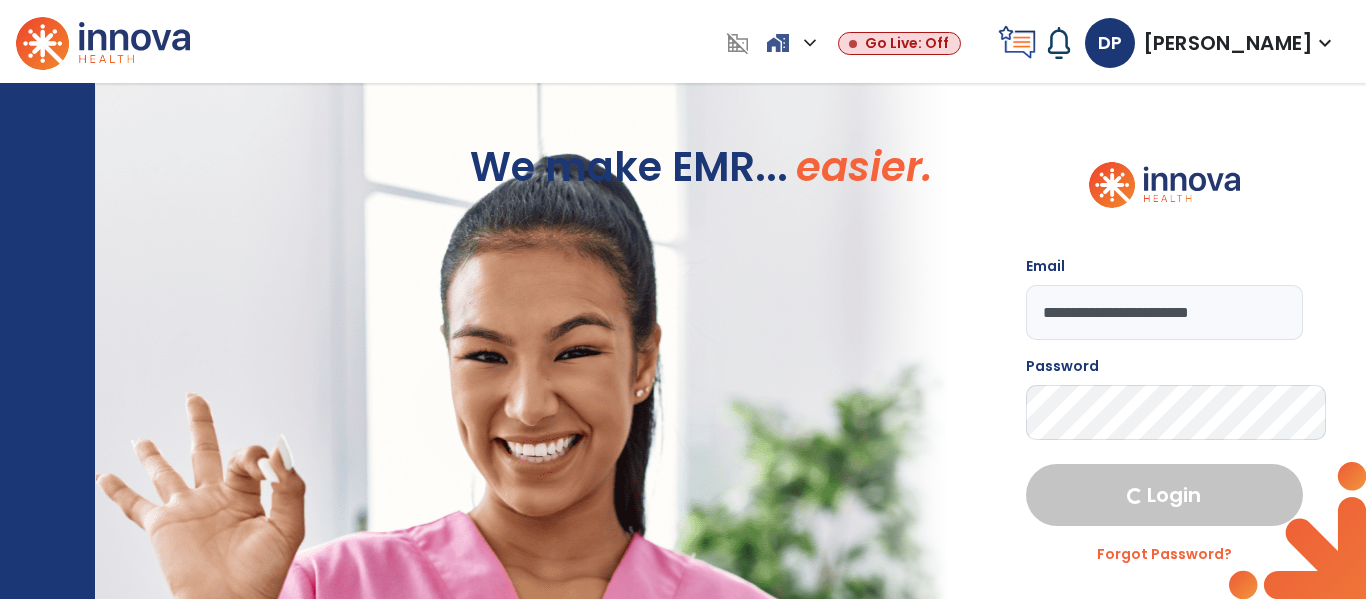 select on "****" 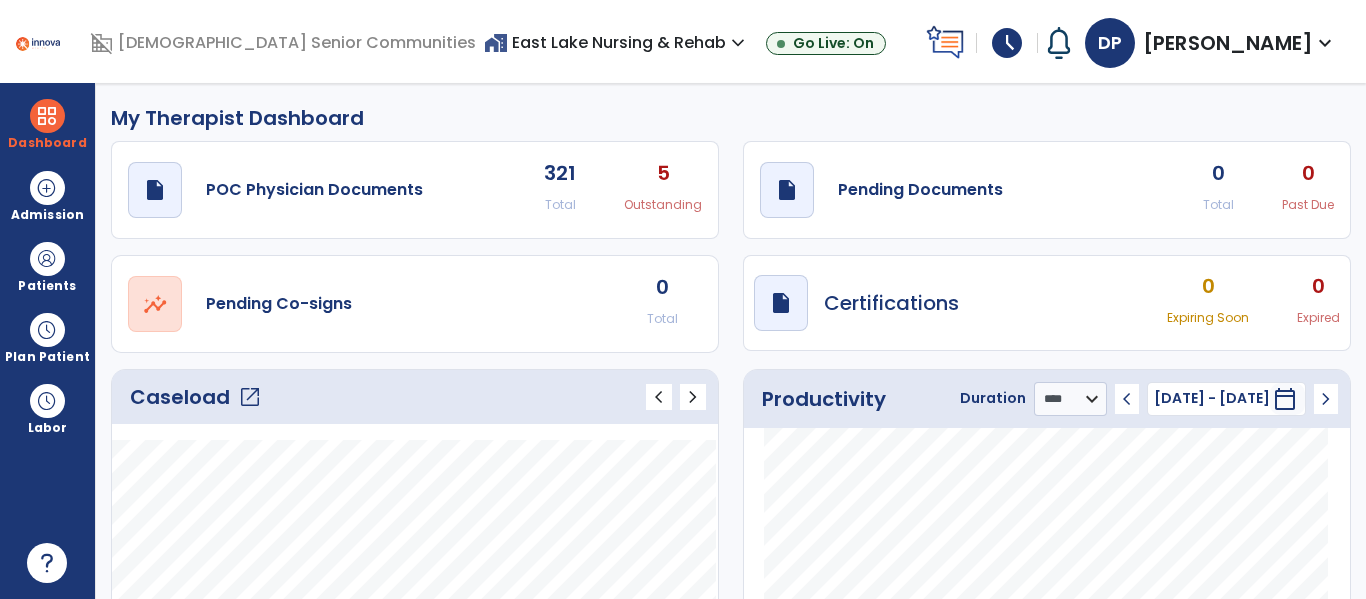 click on "0" 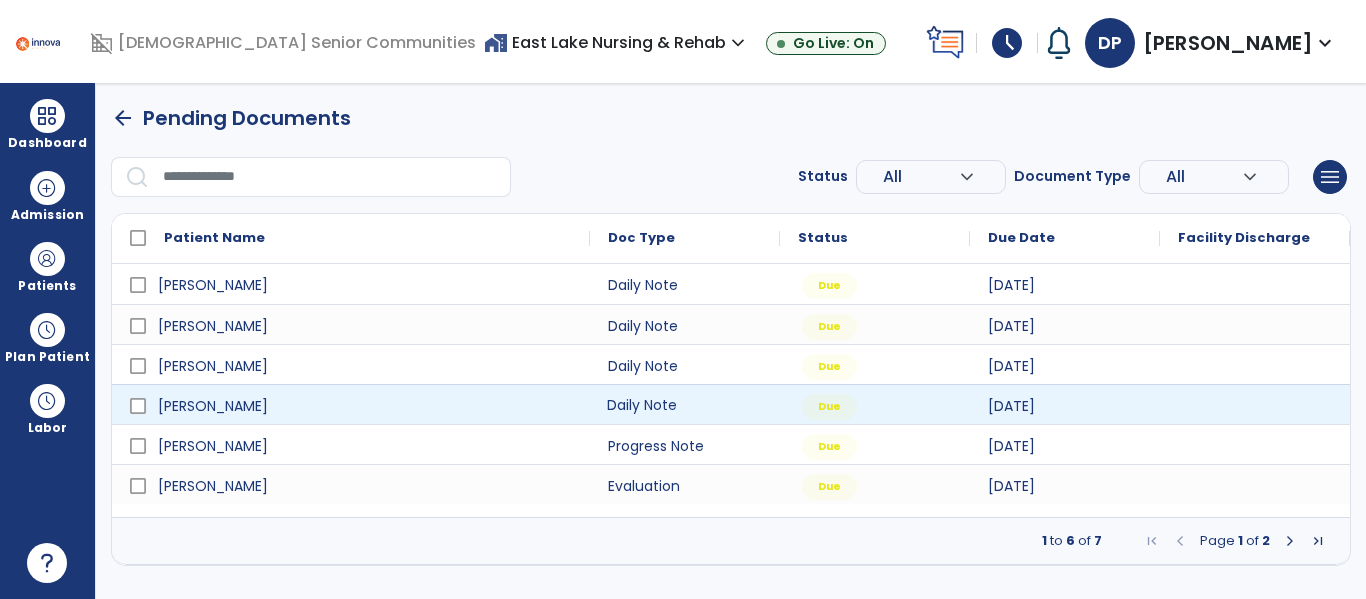 click on "Daily Note" at bounding box center [685, 404] 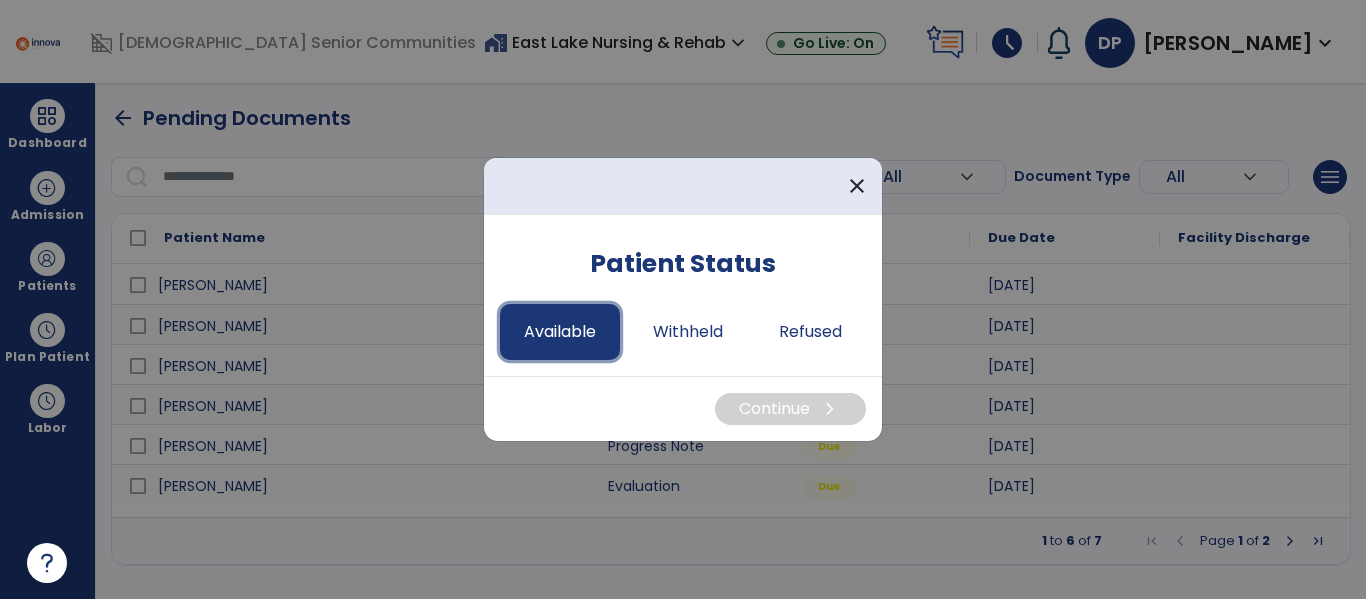 click on "Available" at bounding box center (560, 332) 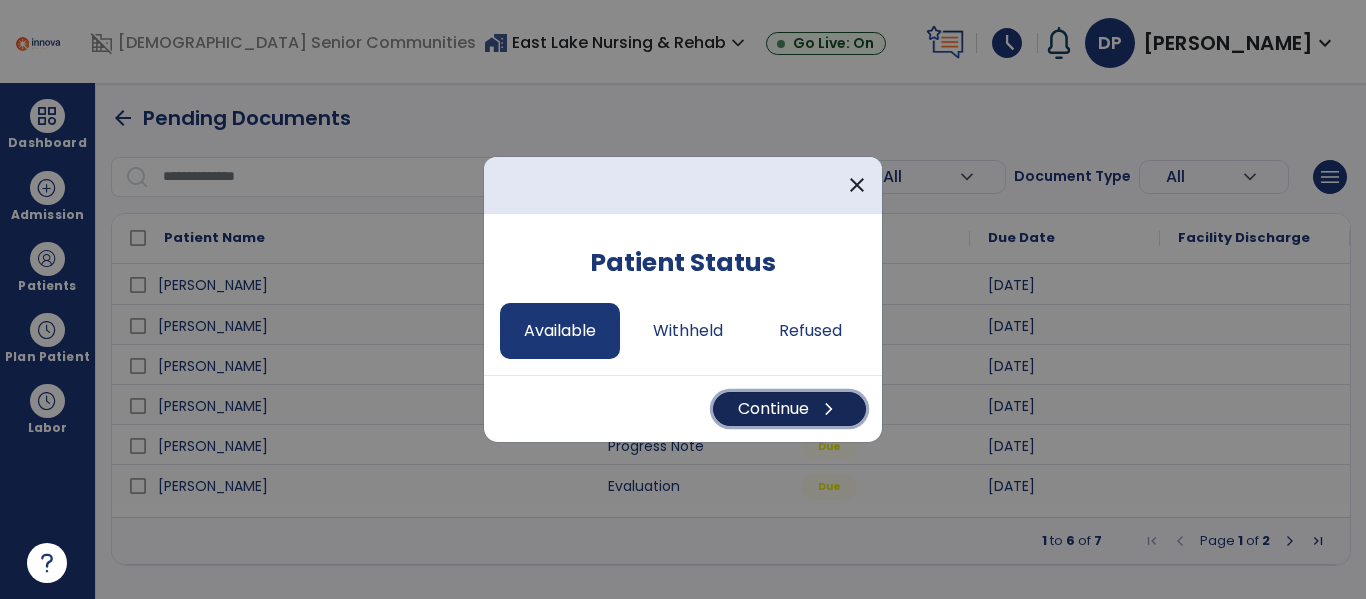 click on "Continue   chevron_right" at bounding box center [789, 409] 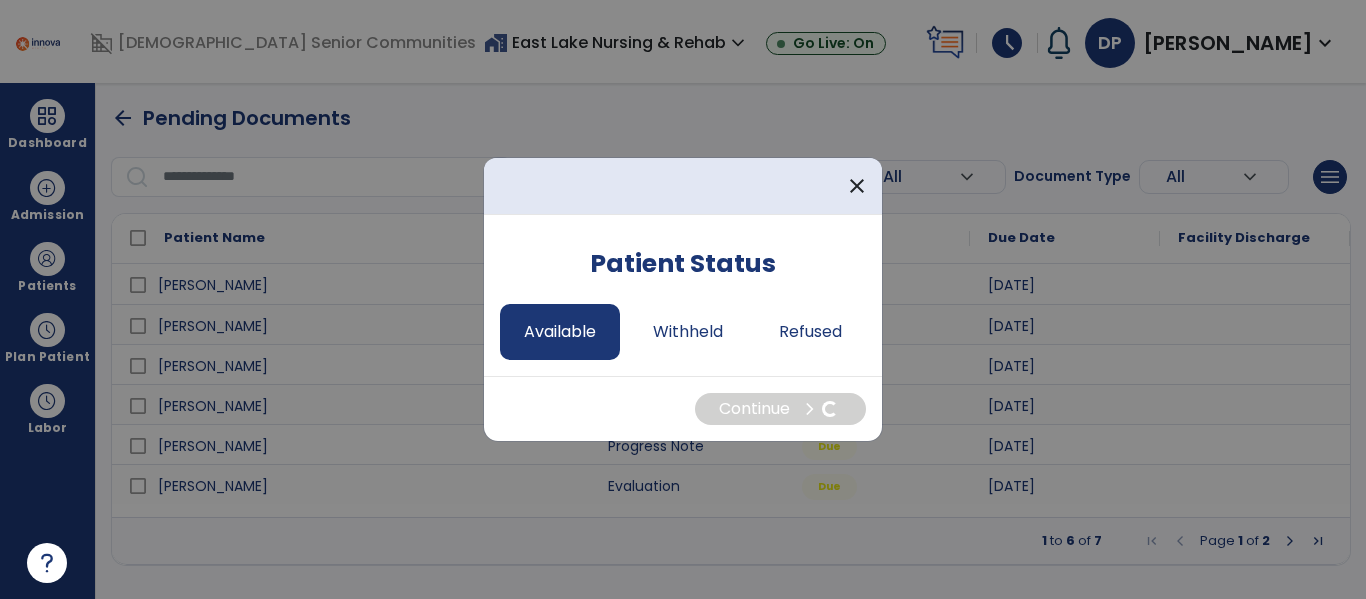 select on "*" 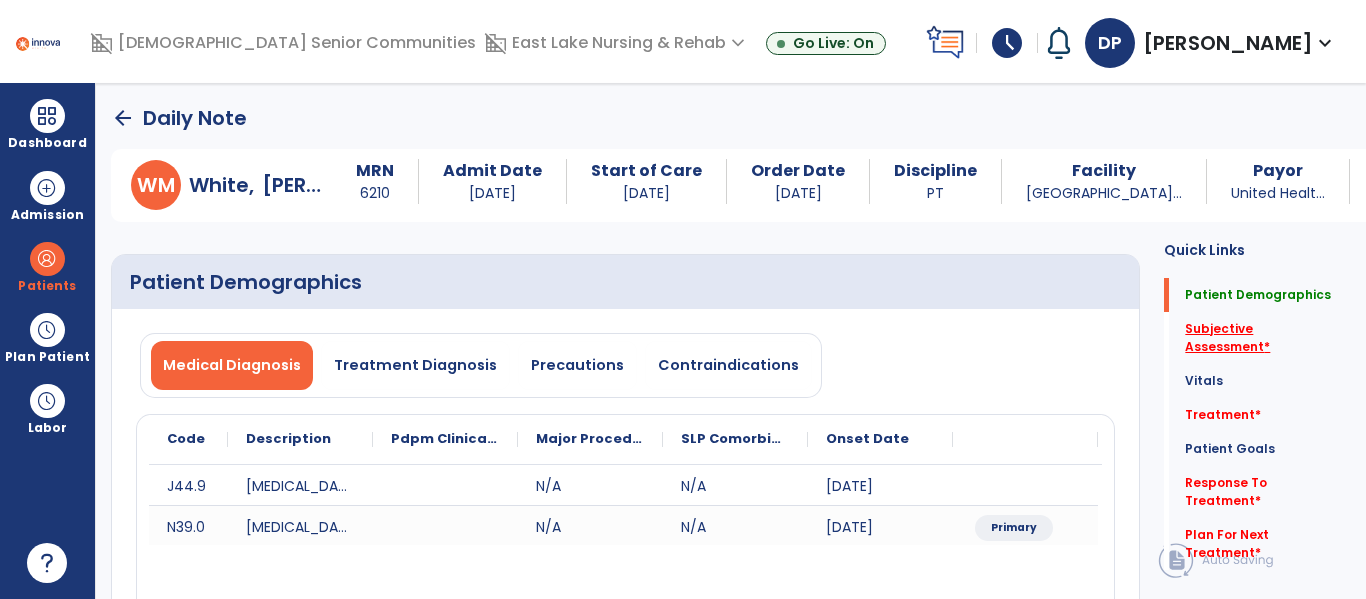 click on "Subjective Assessment   *" 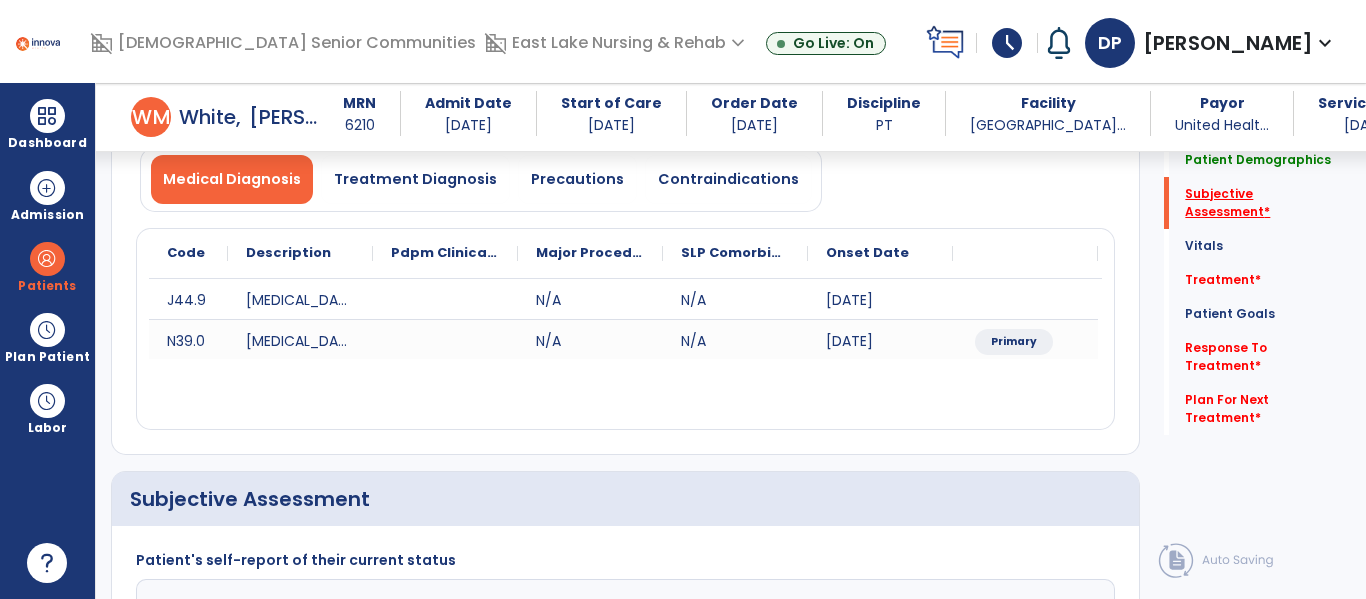 scroll, scrollTop: 457, scrollLeft: 0, axis: vertical 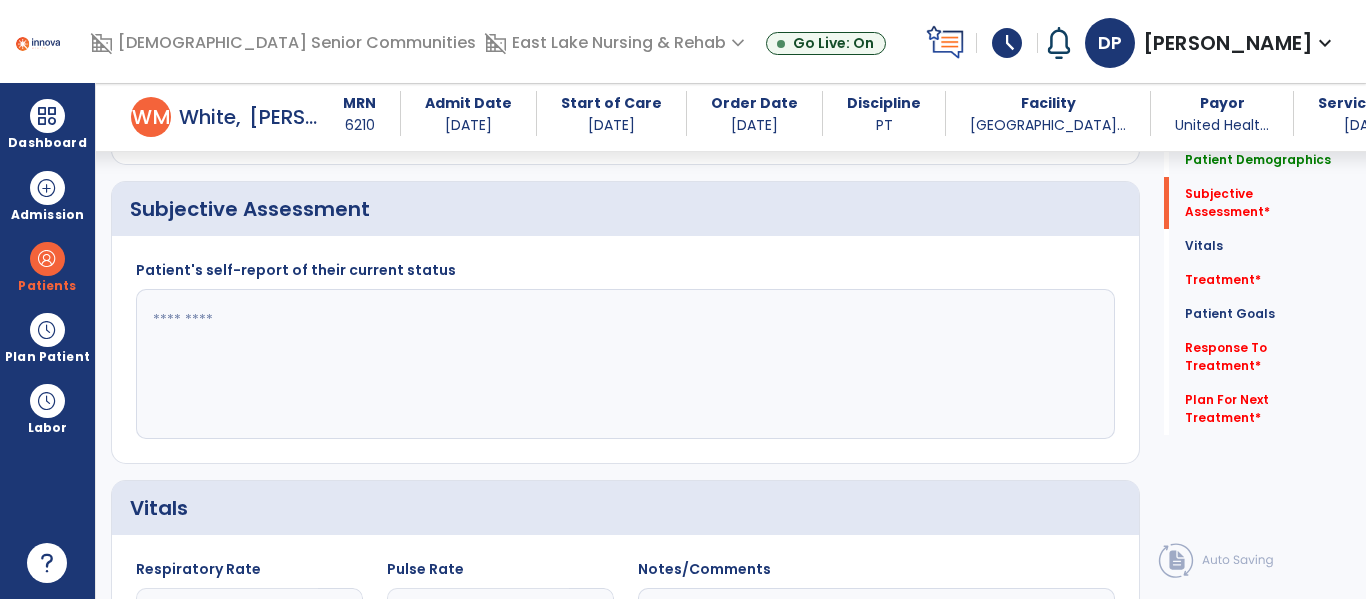 click 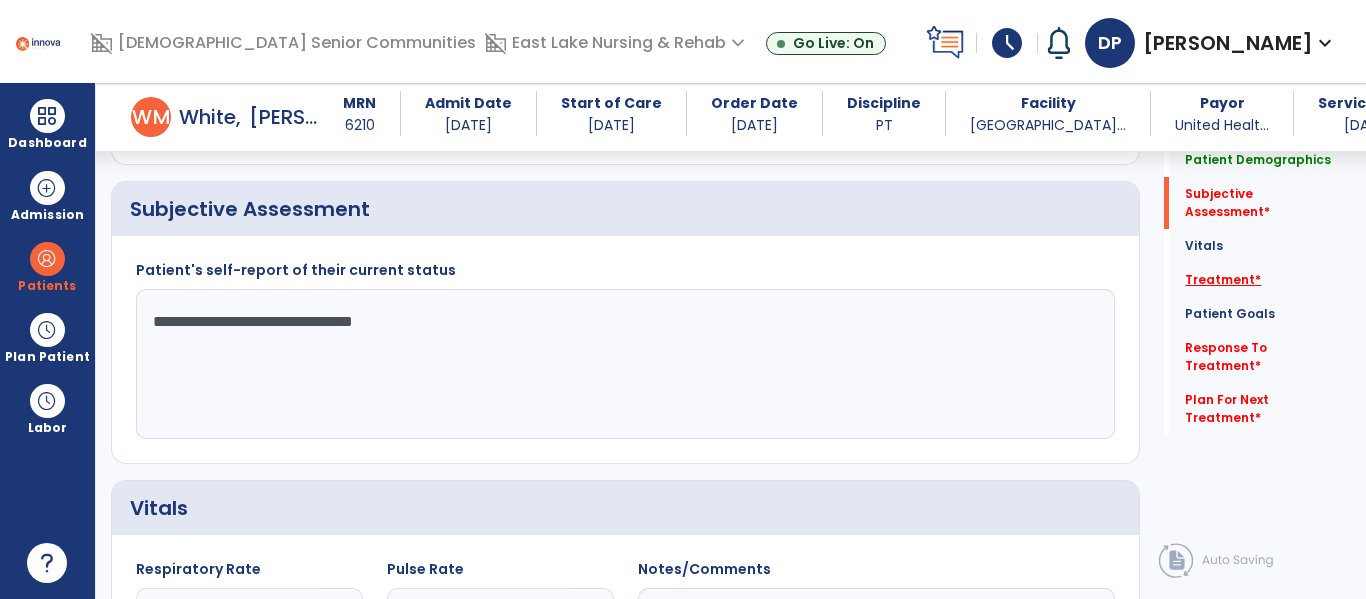 type on "**********" 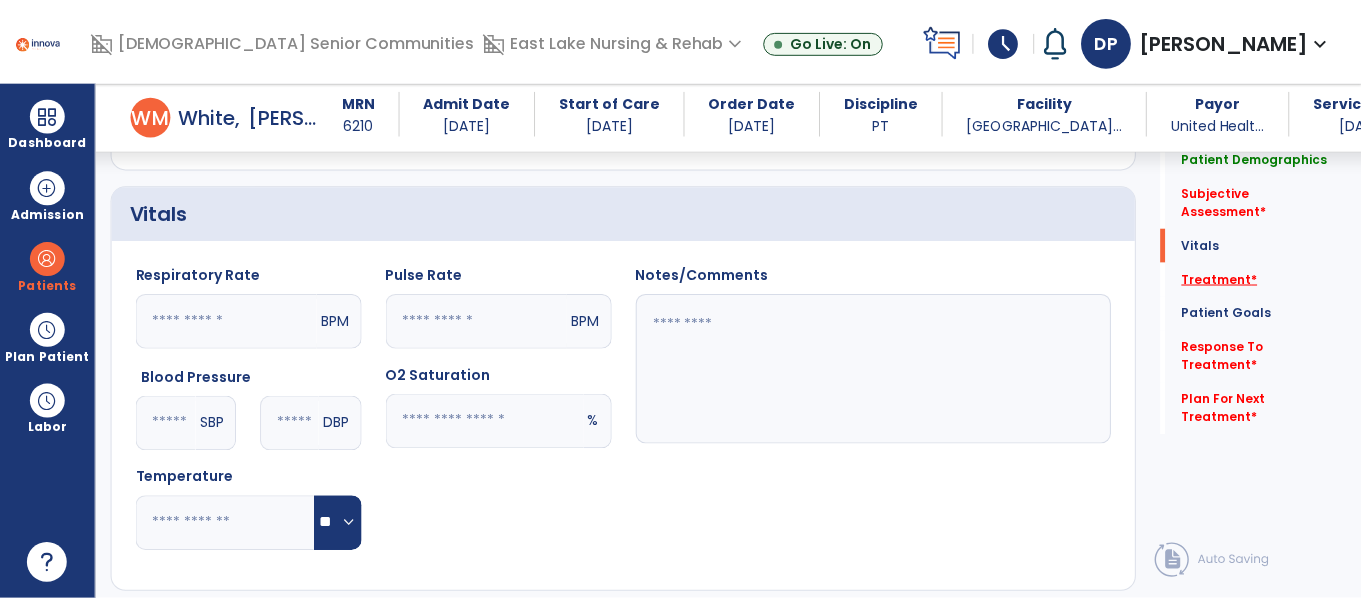 scroll, scrollTop: 1146, scrollLeft: 0, axis: vertical 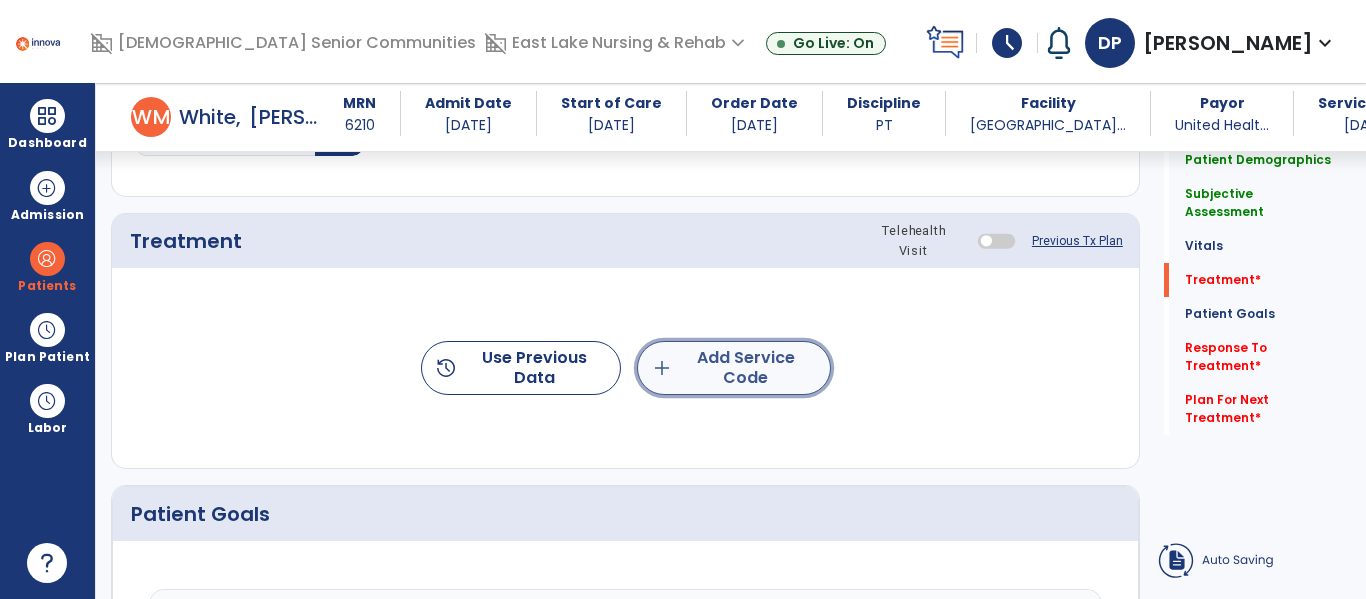 click on "add  Add Service Code" 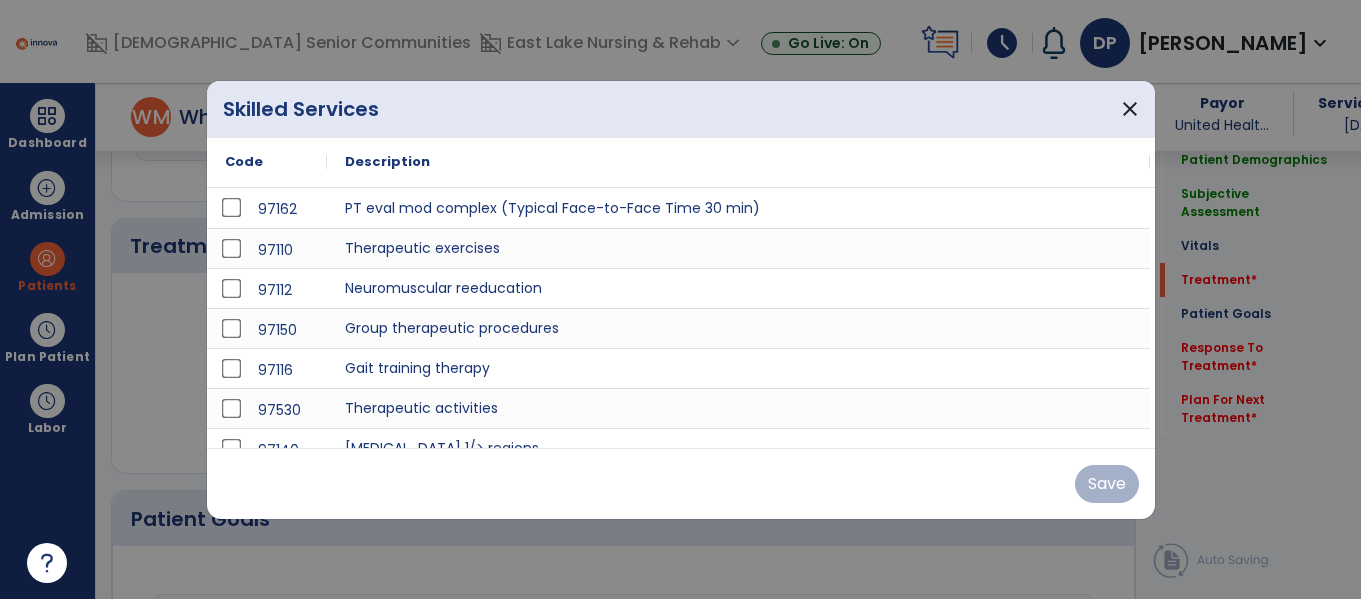 scroll, scrollTop: 1146, scrollLeft: 0, axis: vertical 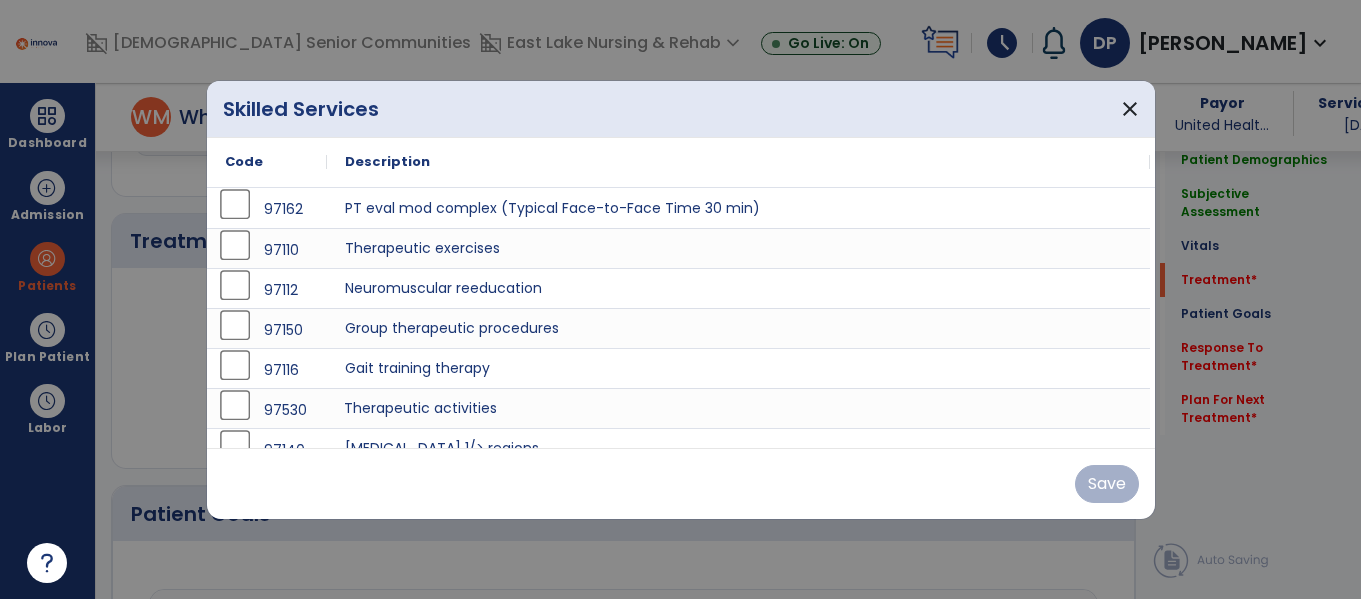 click on "Therapeutic activities" at bounding box center (738, 408) 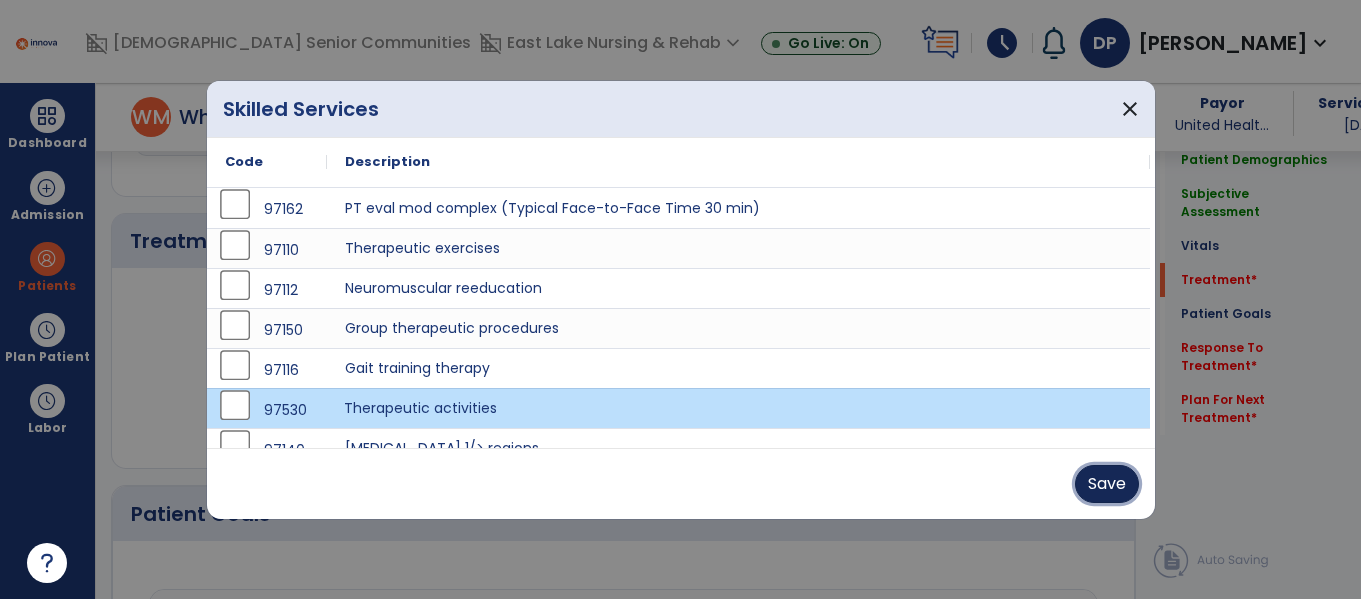 click on "Save" at bounding box center [1107, 484] 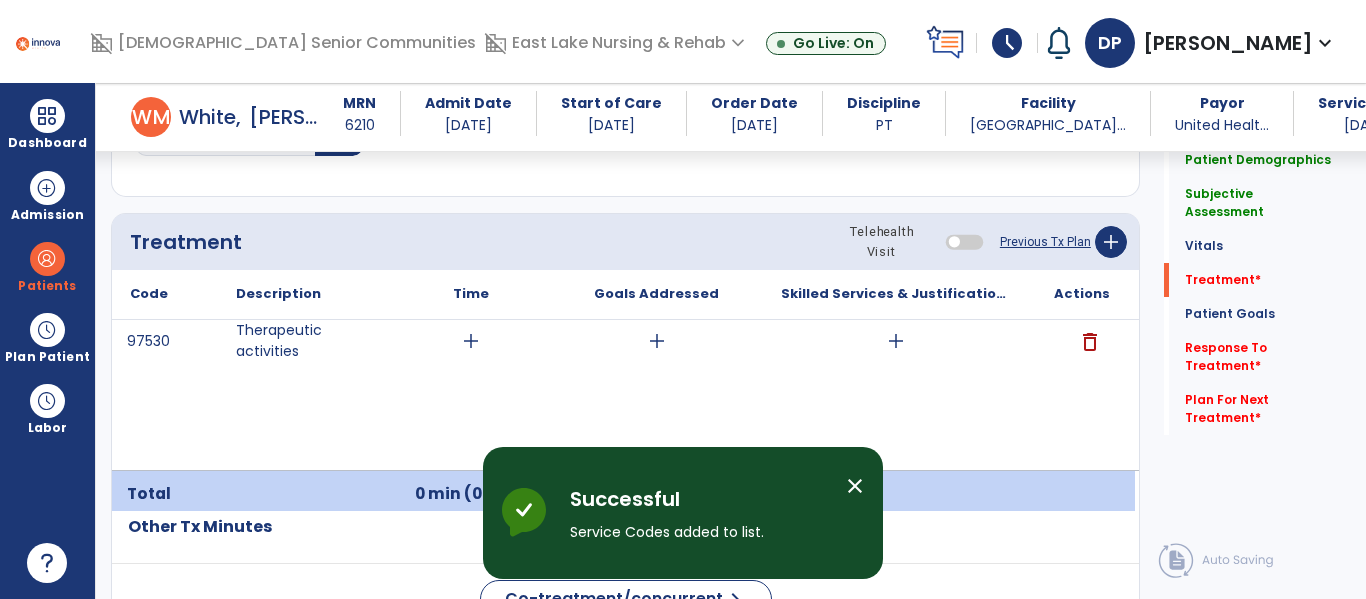 click on "add" at bounding box center [471, 341] 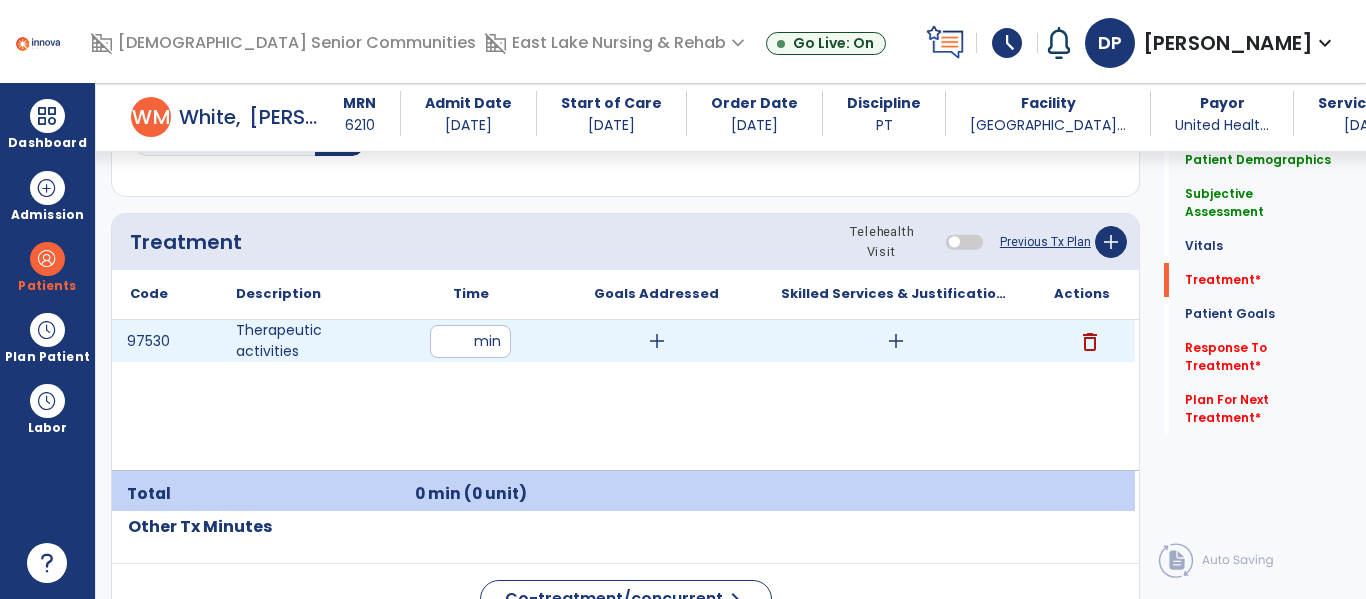 type on "**" 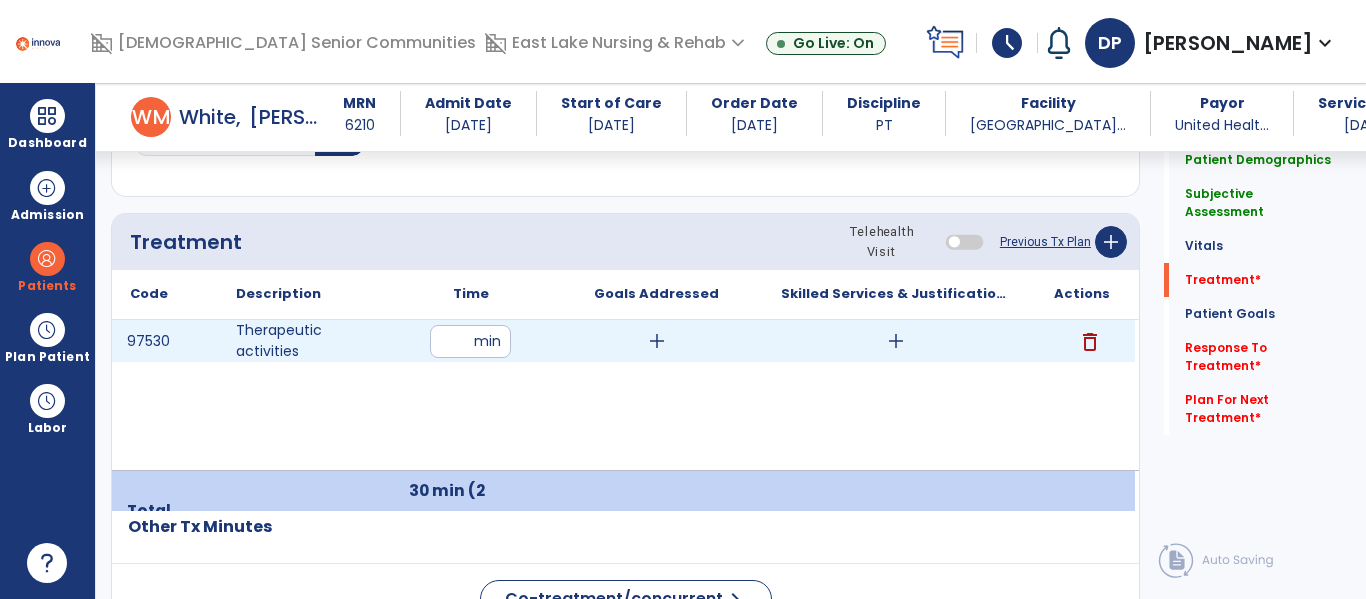 click on "add" at bounding box center [896, 341] 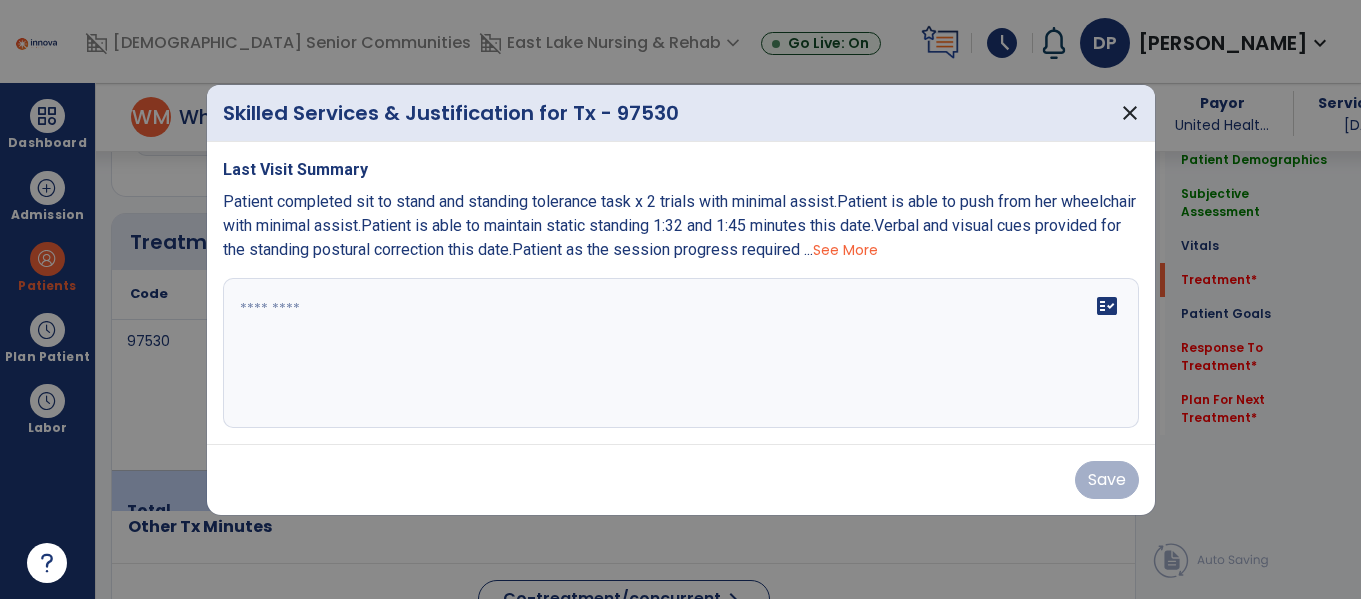 scroll, scrollTop: 1146, scrollLeft: 0, axis: vertical 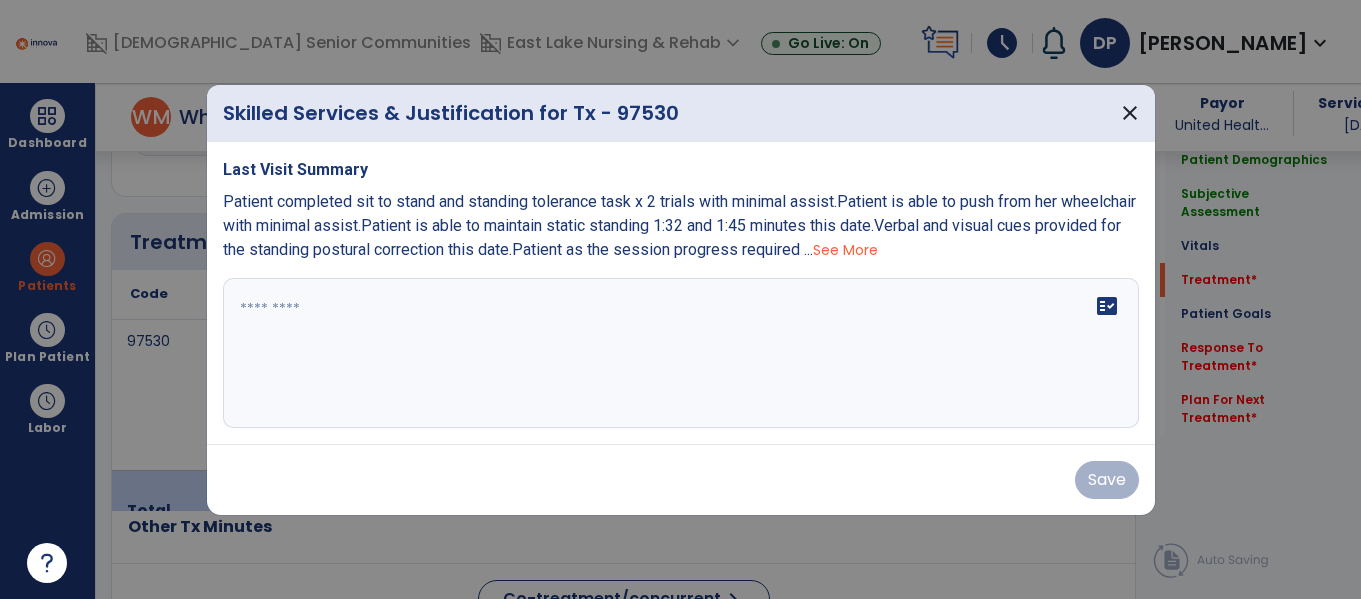 click on "fact_check" at bounding box center (681, 353) 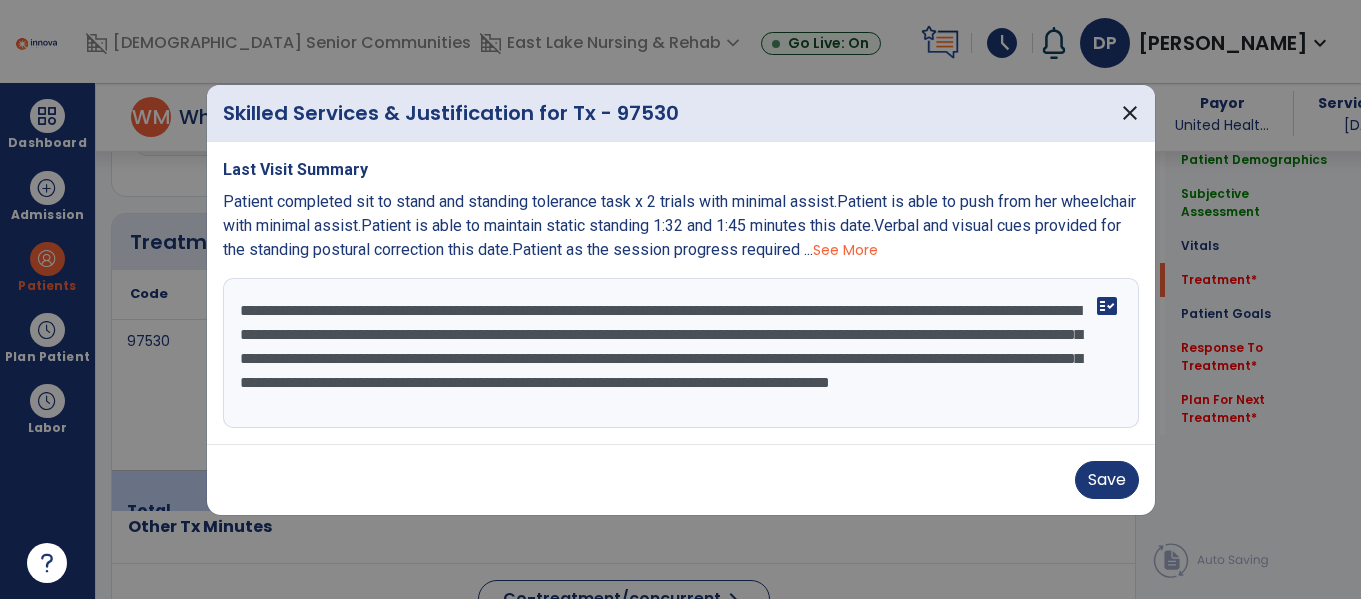 scroll, scrollTop: 16, scrollLeft: 0, axis: vertical 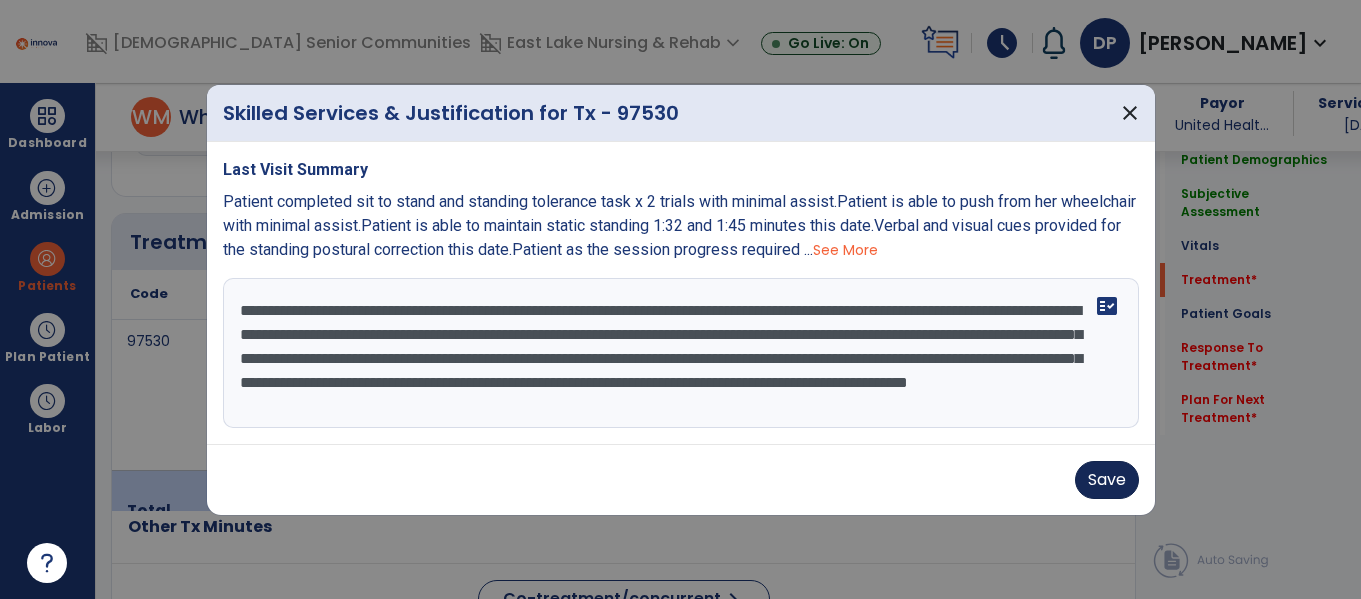 type on "**********" 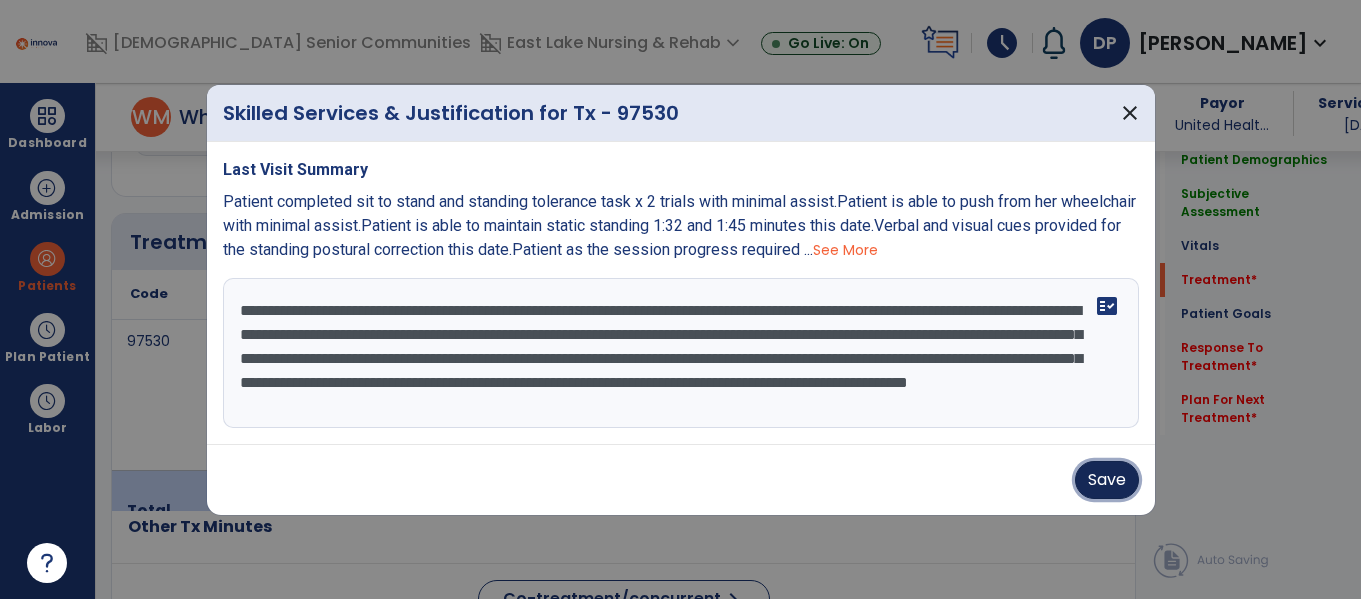 click on "Save" at bounding box center (1107, 480) 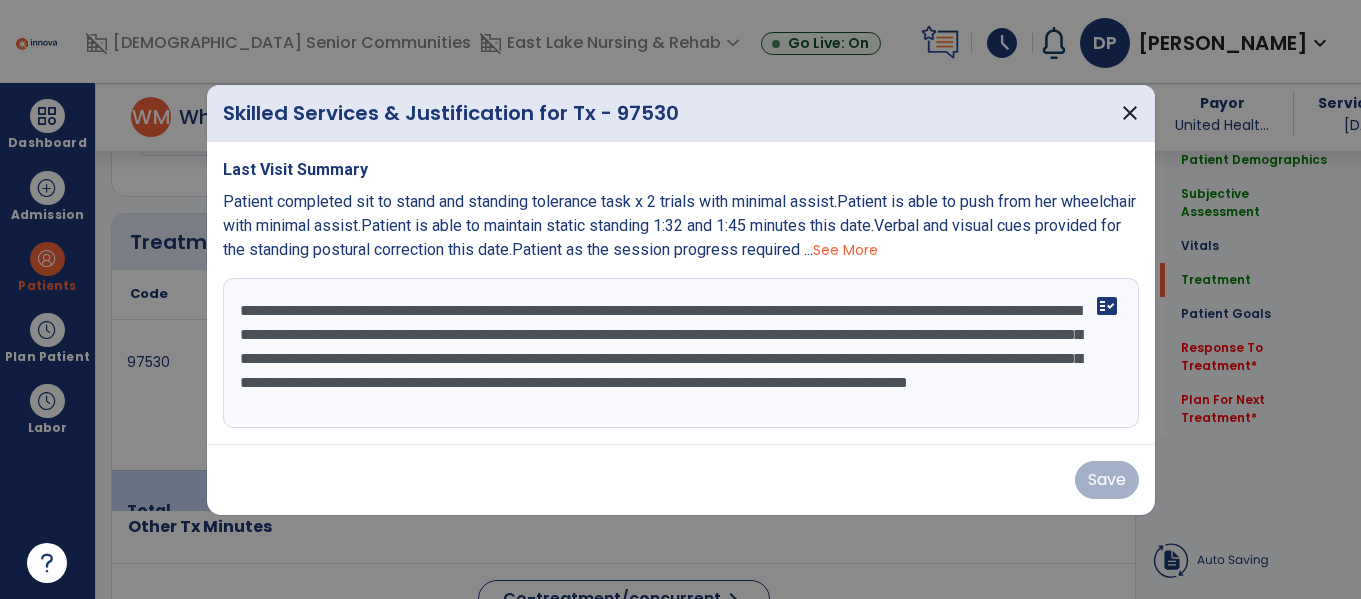 click at bounding box center [680, 299] 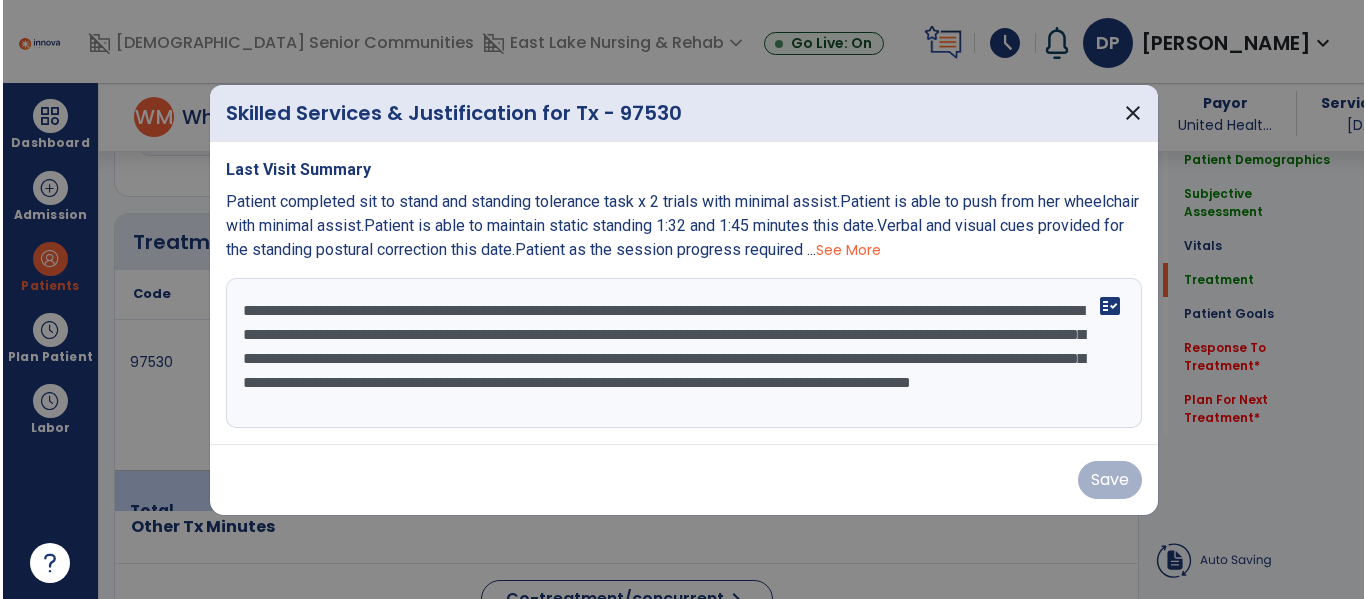 scroll, scrollTop: 24, scrollLeft: 0, axis: vertical 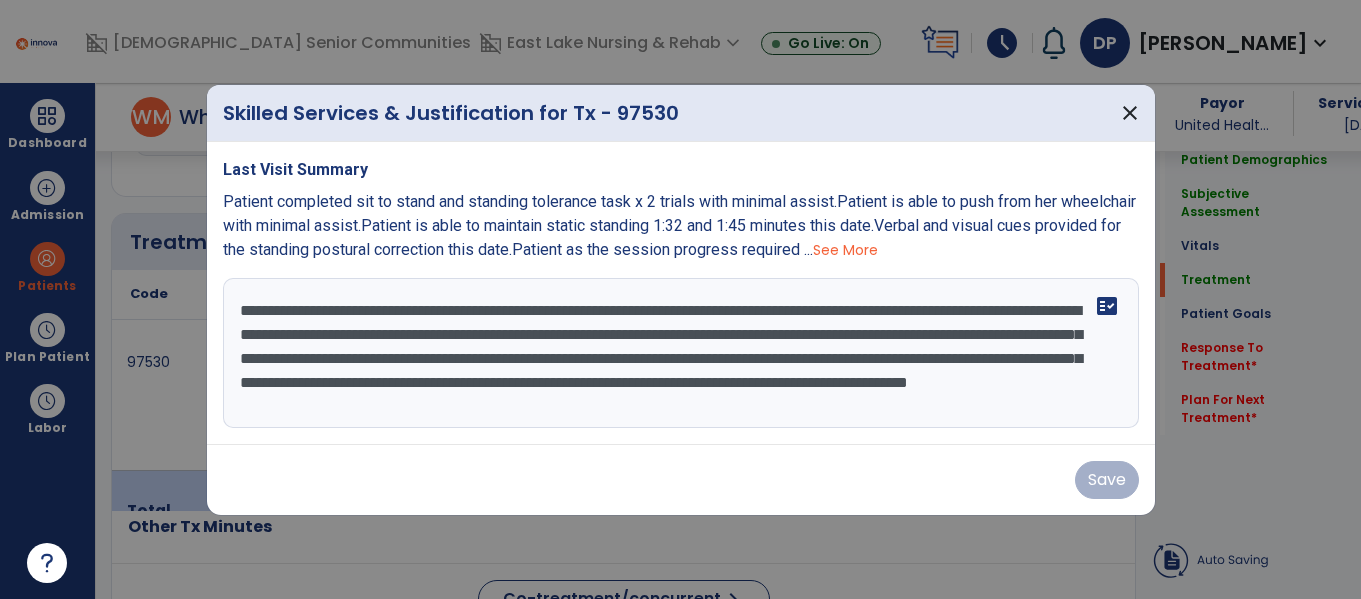 drag, startPoint x: 236, startPoint y: 282, endPoint x: 448, endPoint y: 449, distance: 269.8759 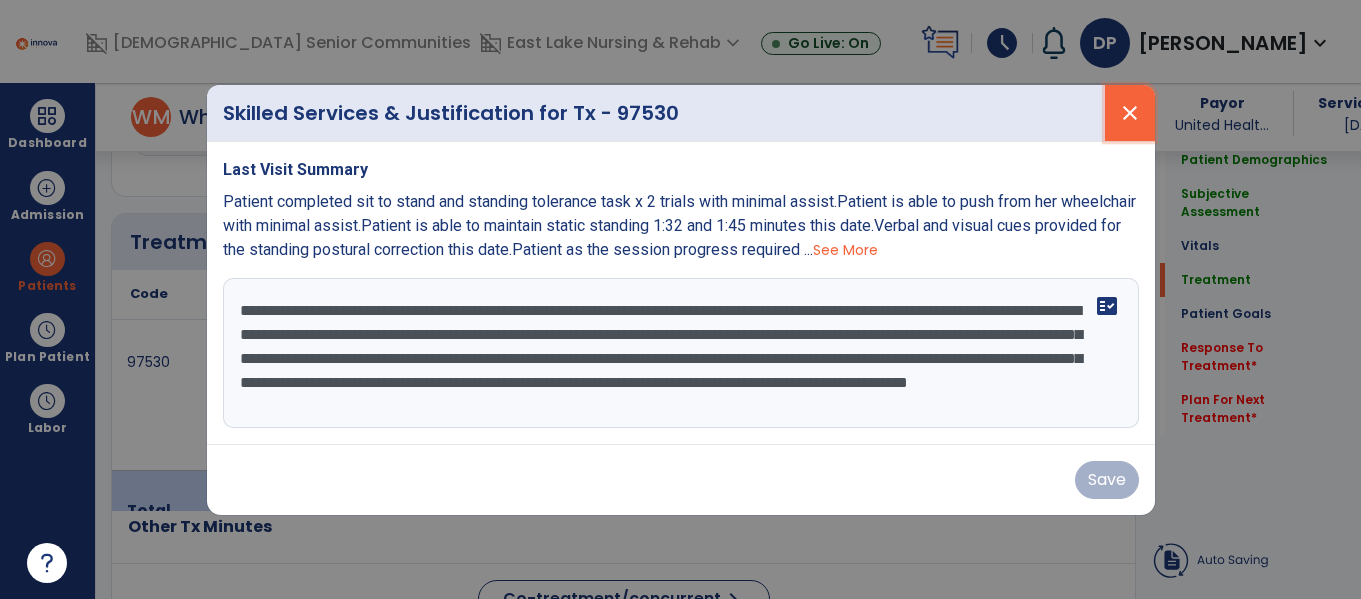 click on "close" at bounding box center (1130, 113) 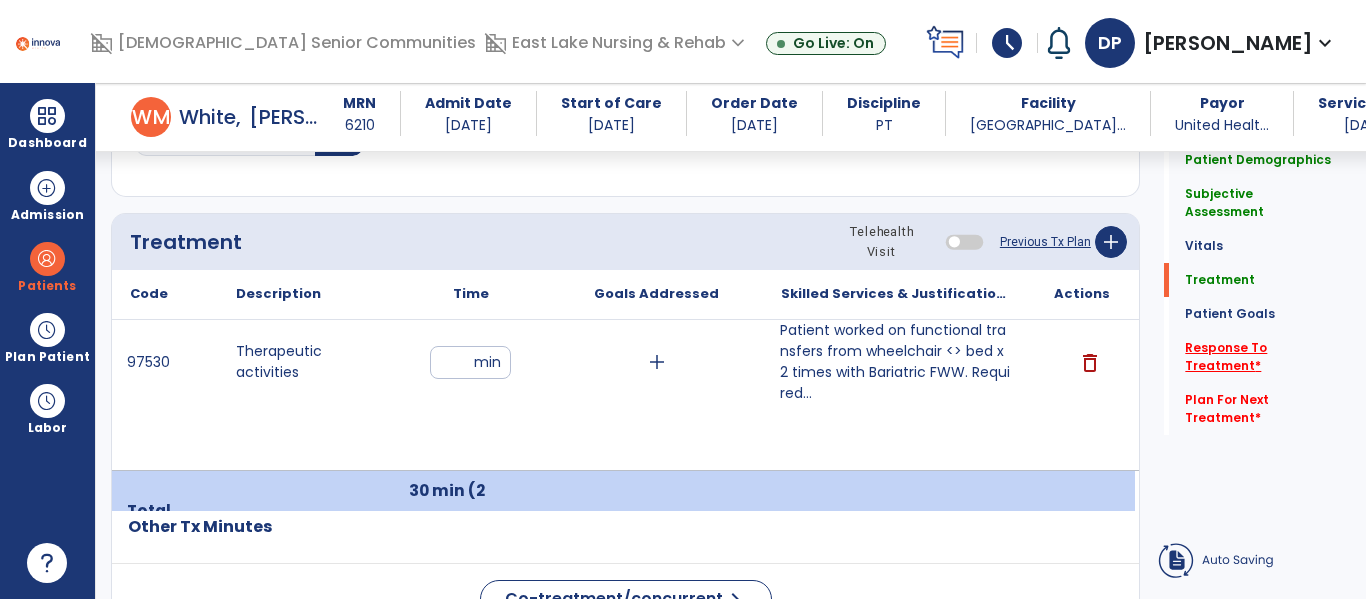 click on "Response To Treatment   *" 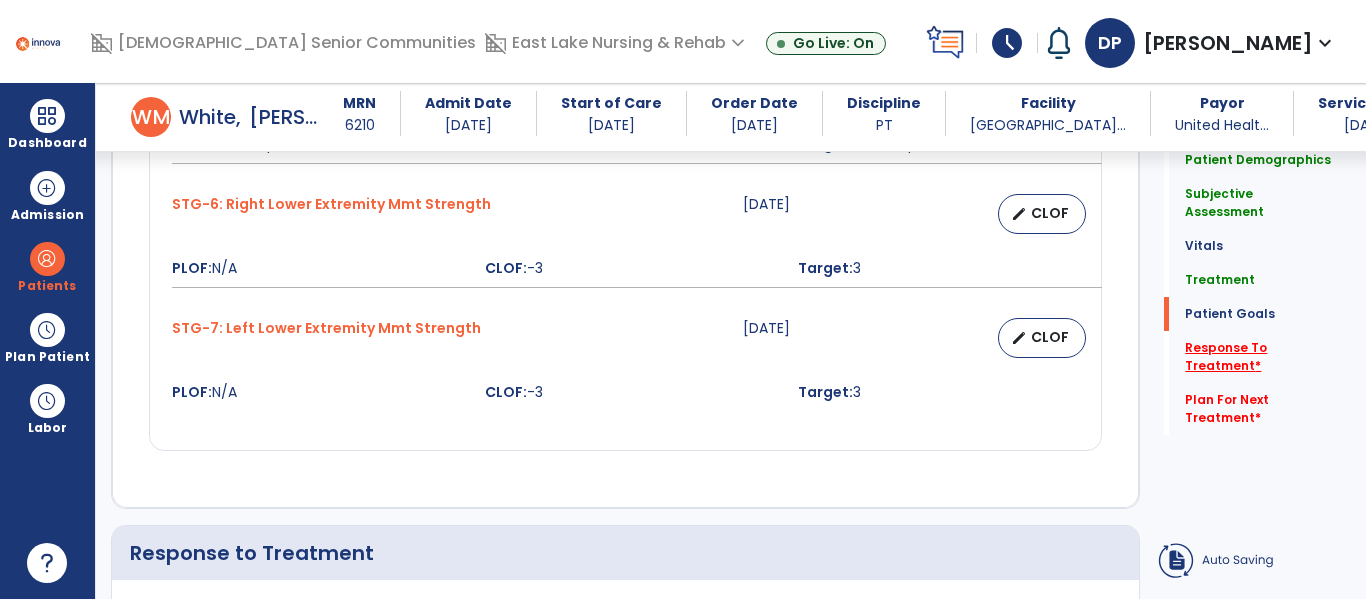 scroll, scrollTop: 2811, scrollLeft: 0, axis: vertical 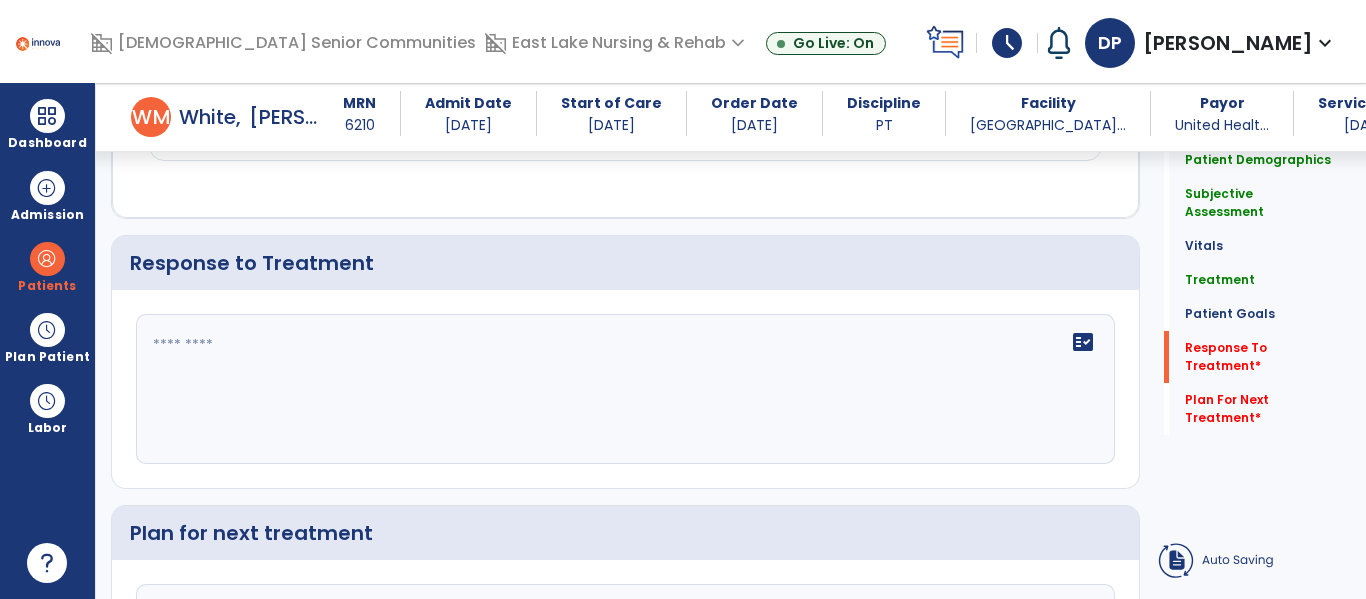 click 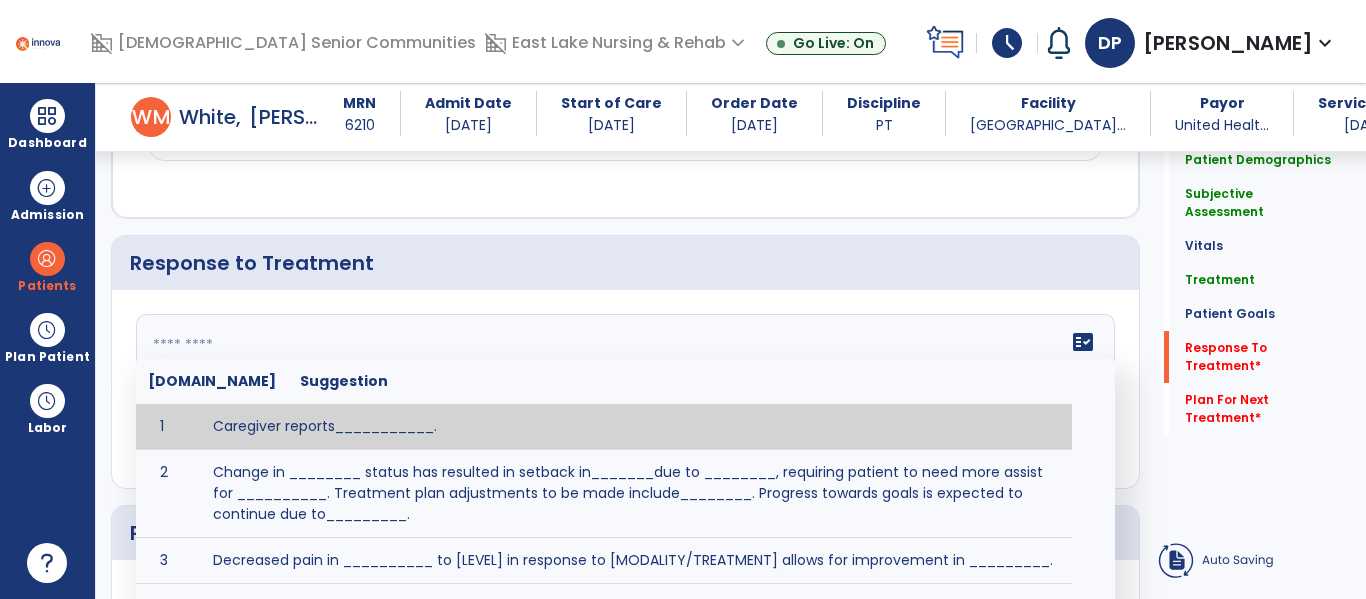 type on "*" 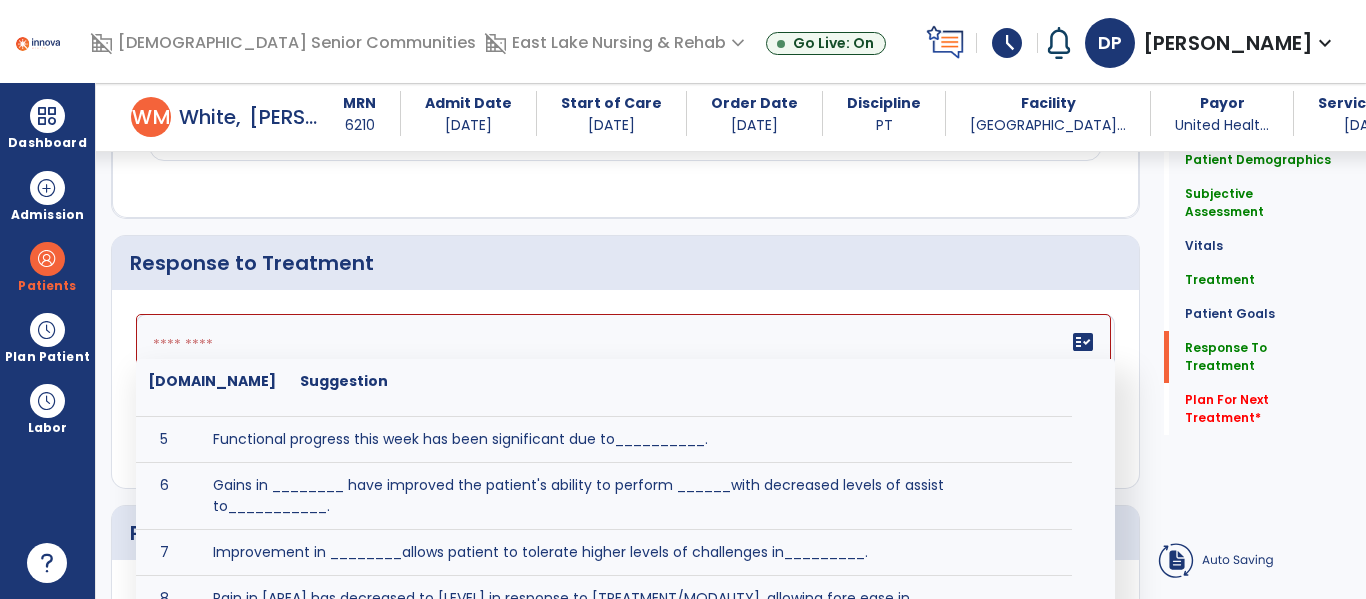 scroll, scrollTop: 246, scrollLeft: 0, axis: vertical 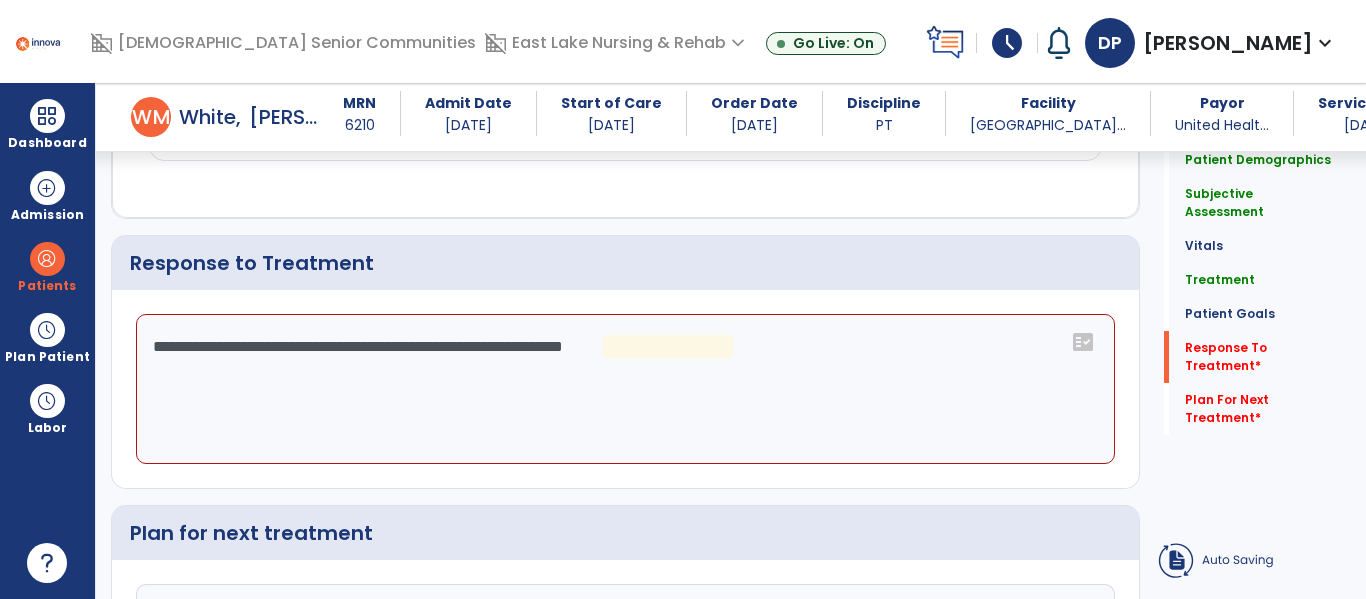 click on "**********" 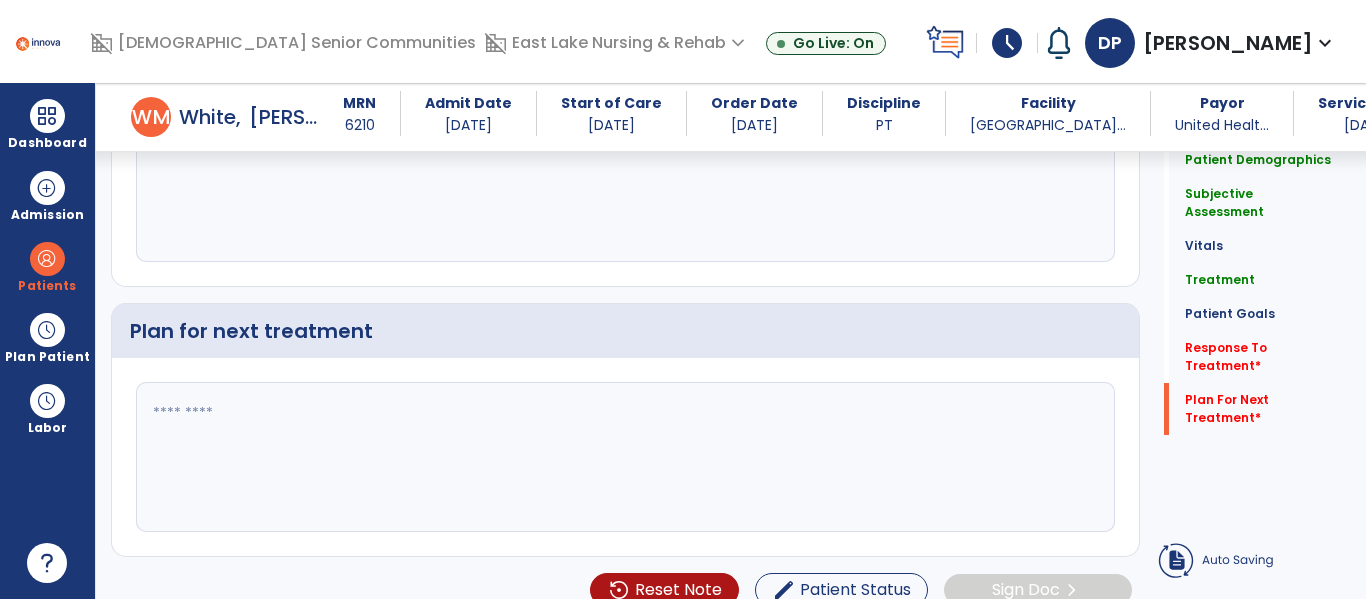 scroll, scrollTop: 3014, scrollLeft: 0, axis: vertical 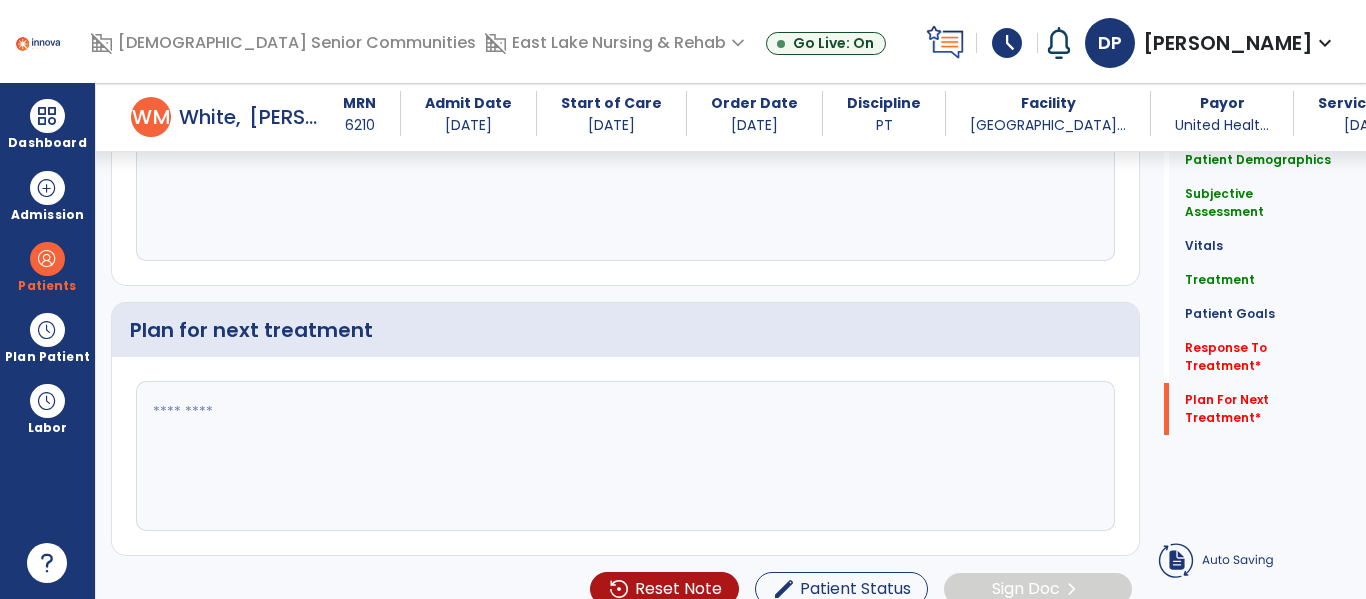 type on "**********" 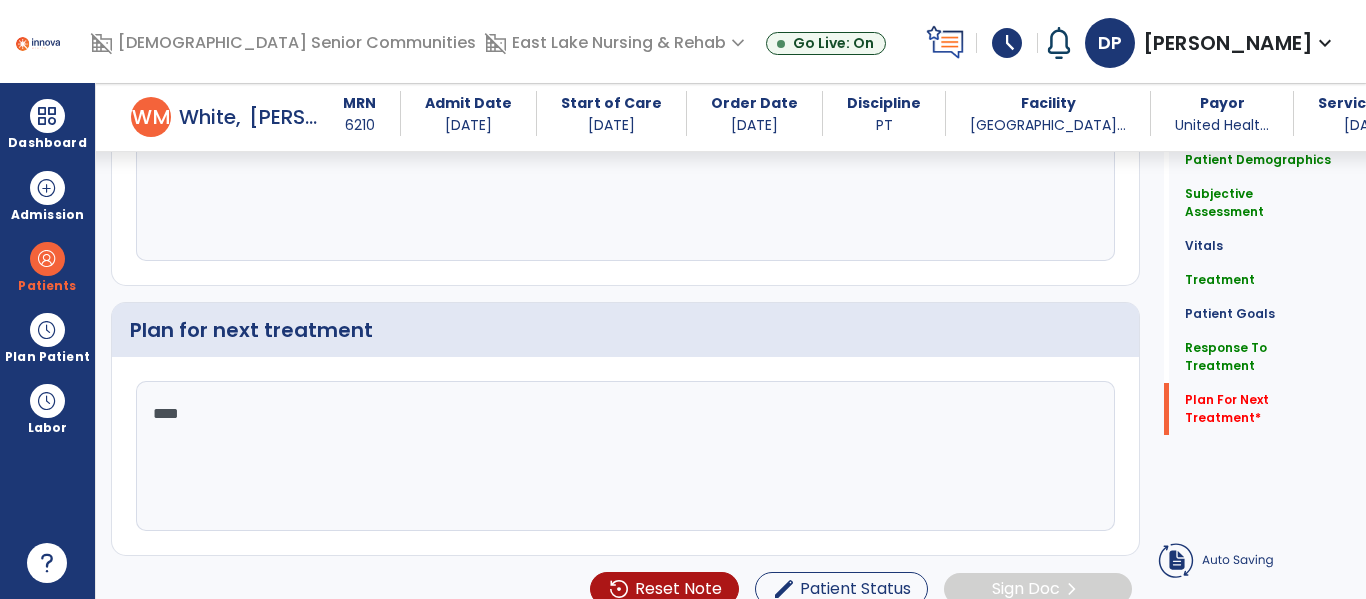 type on "*****" 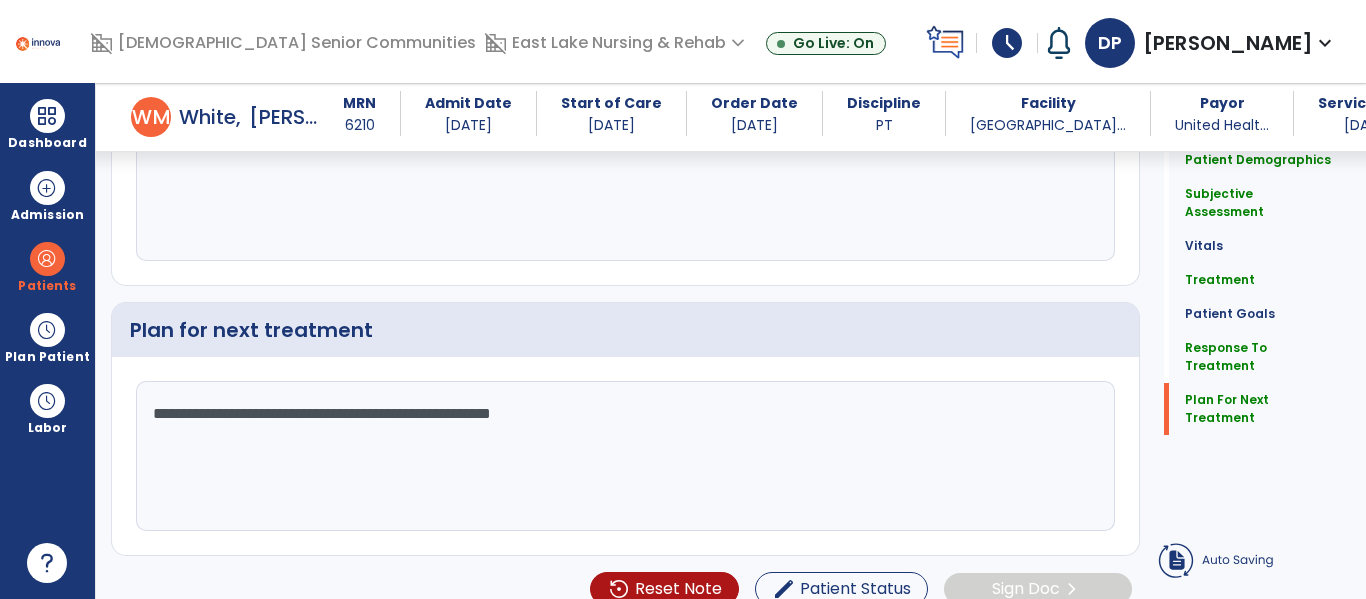 type on "**********" 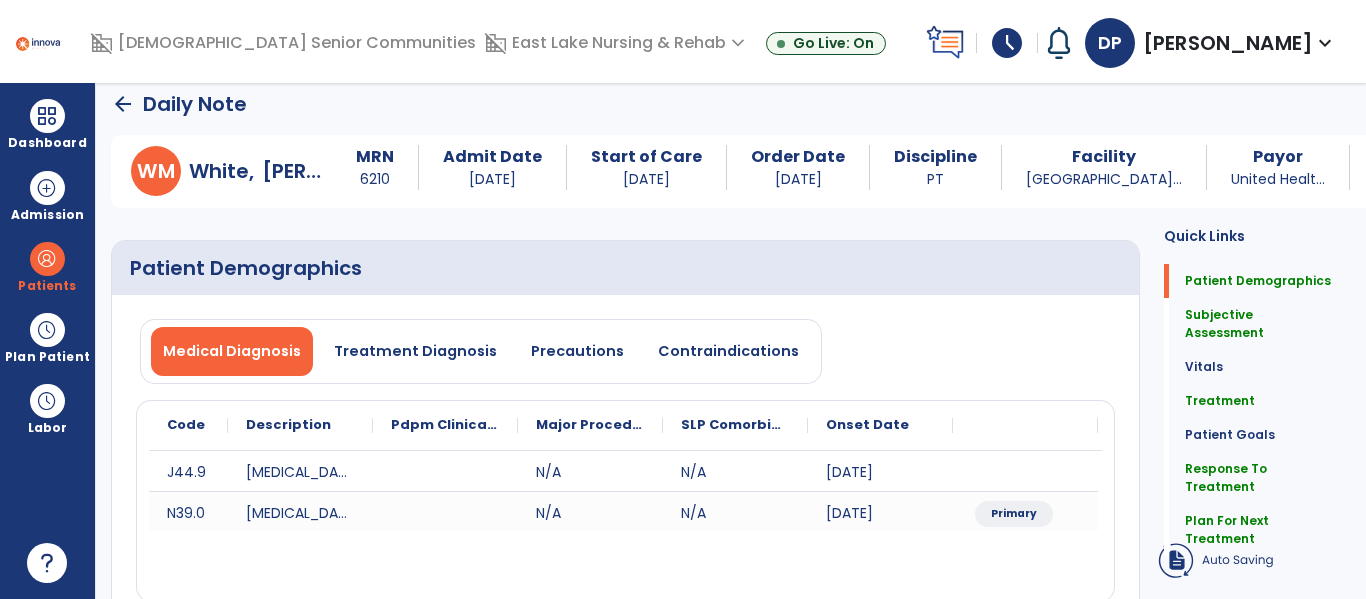 scroll, scrollTop: 0, scrollLeft: 0, axis: both 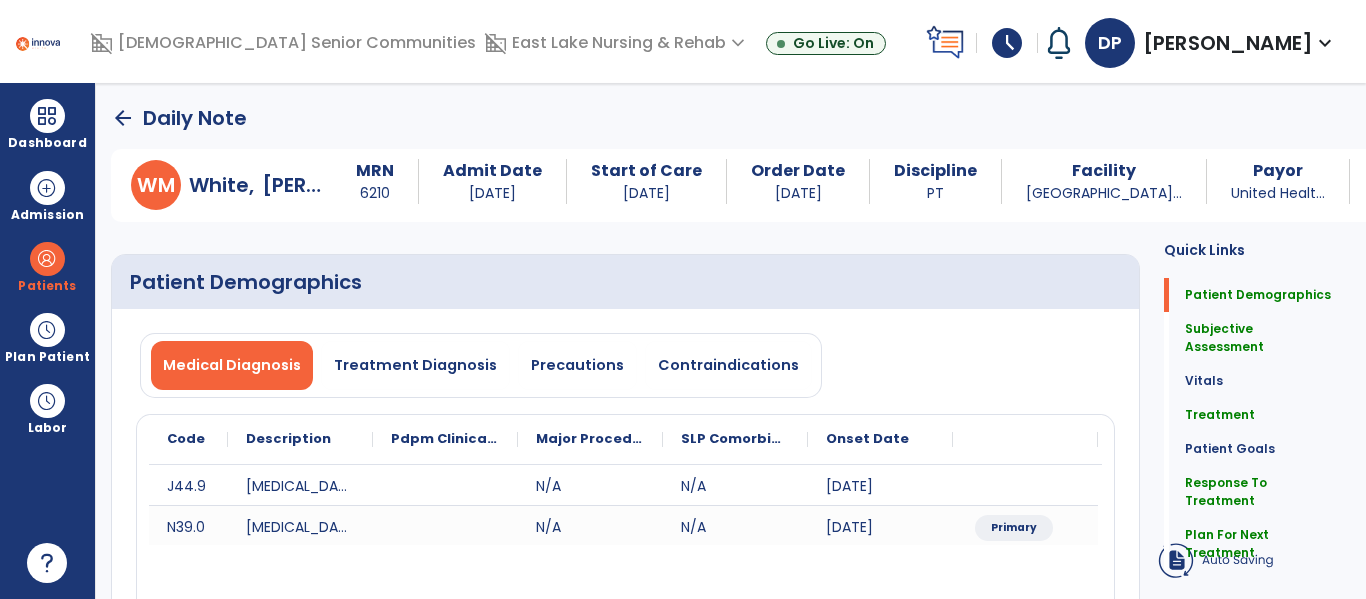 click on "arrow_back" 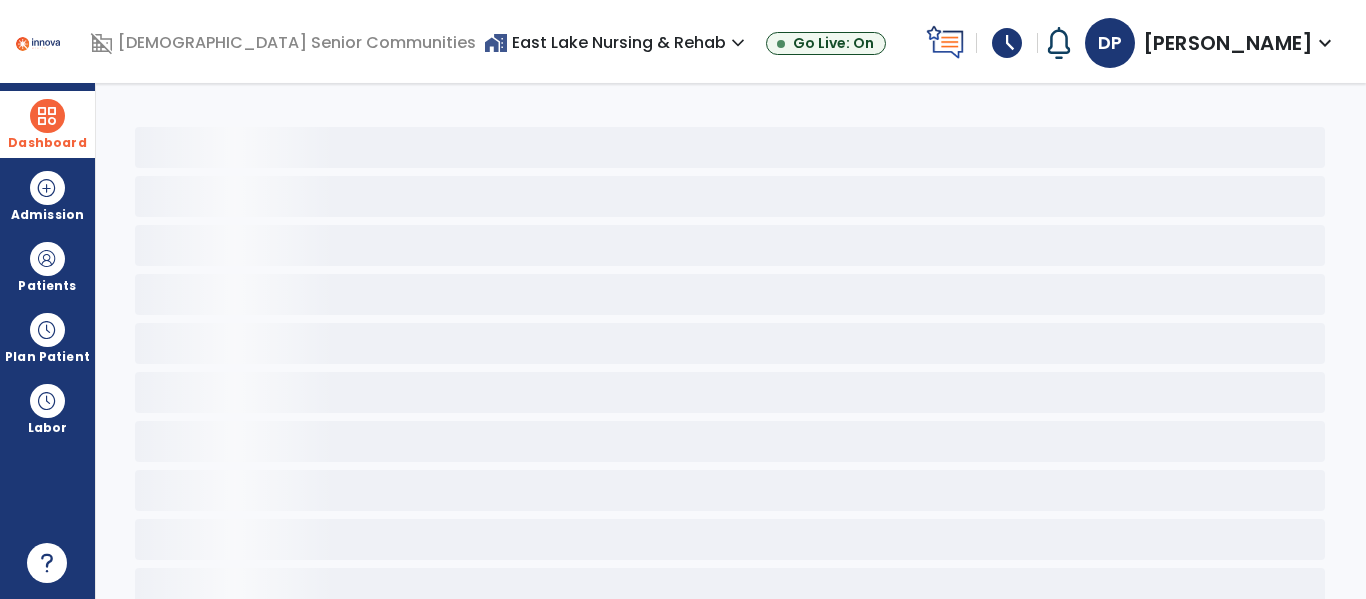 click at bounding box center (47, 116) 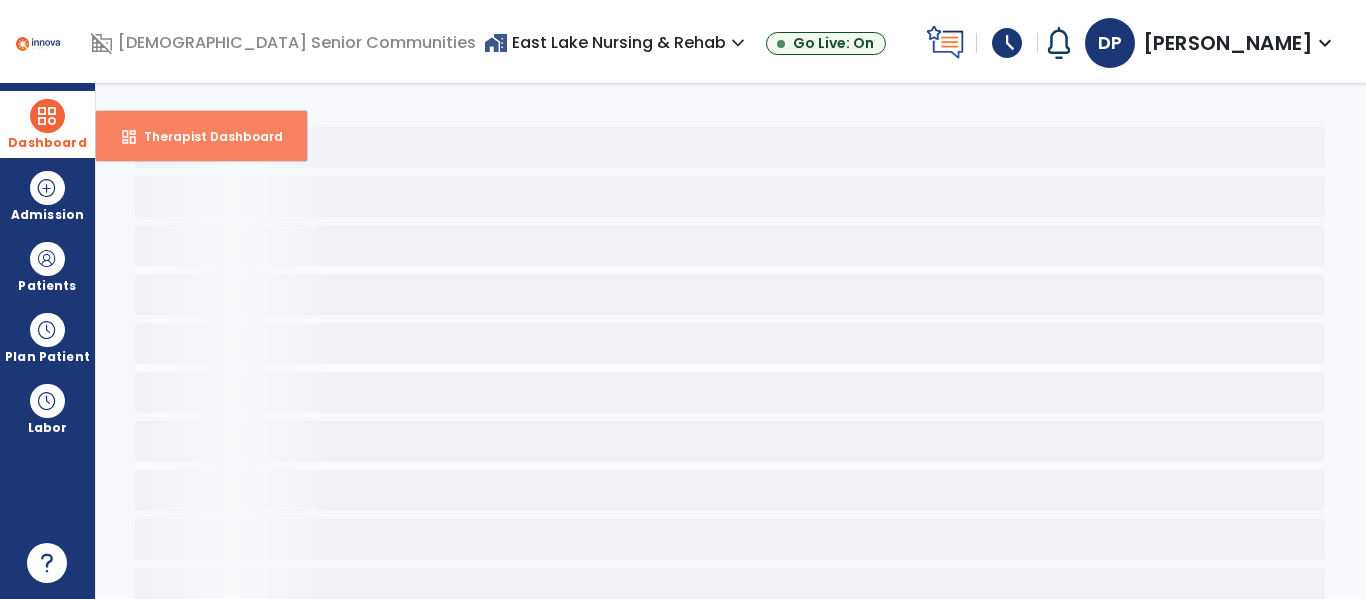click on "Therapist Dashboard" at bounding box center (205, 136) 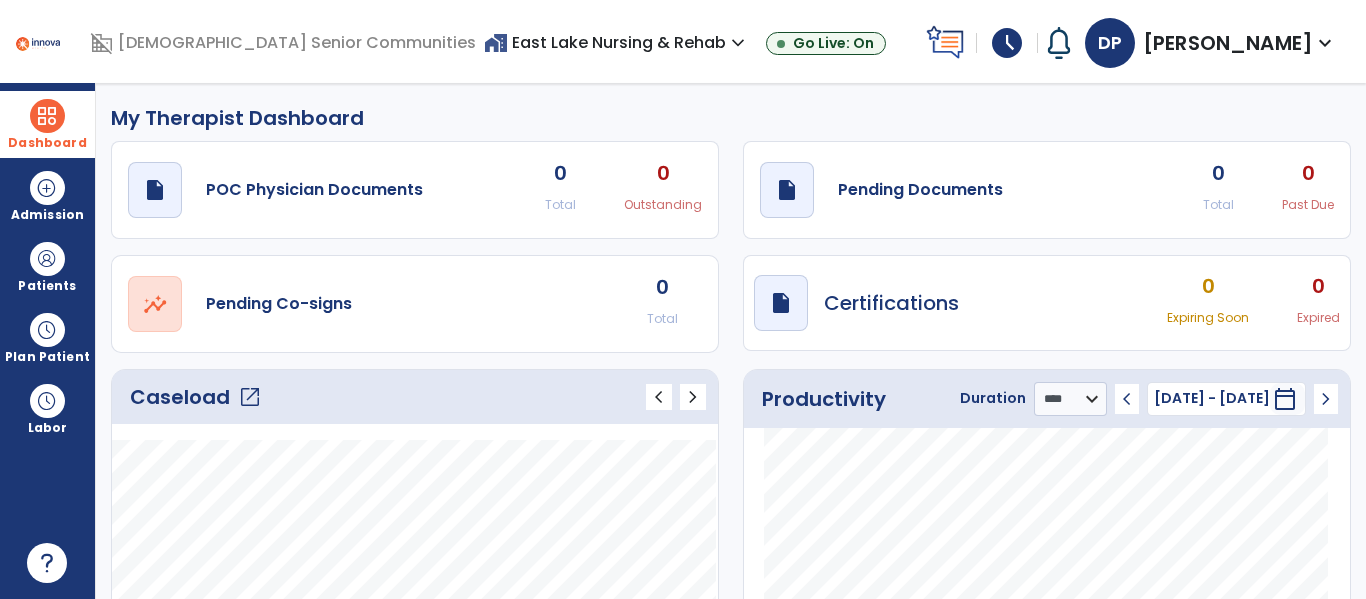 click on "open_in_new" 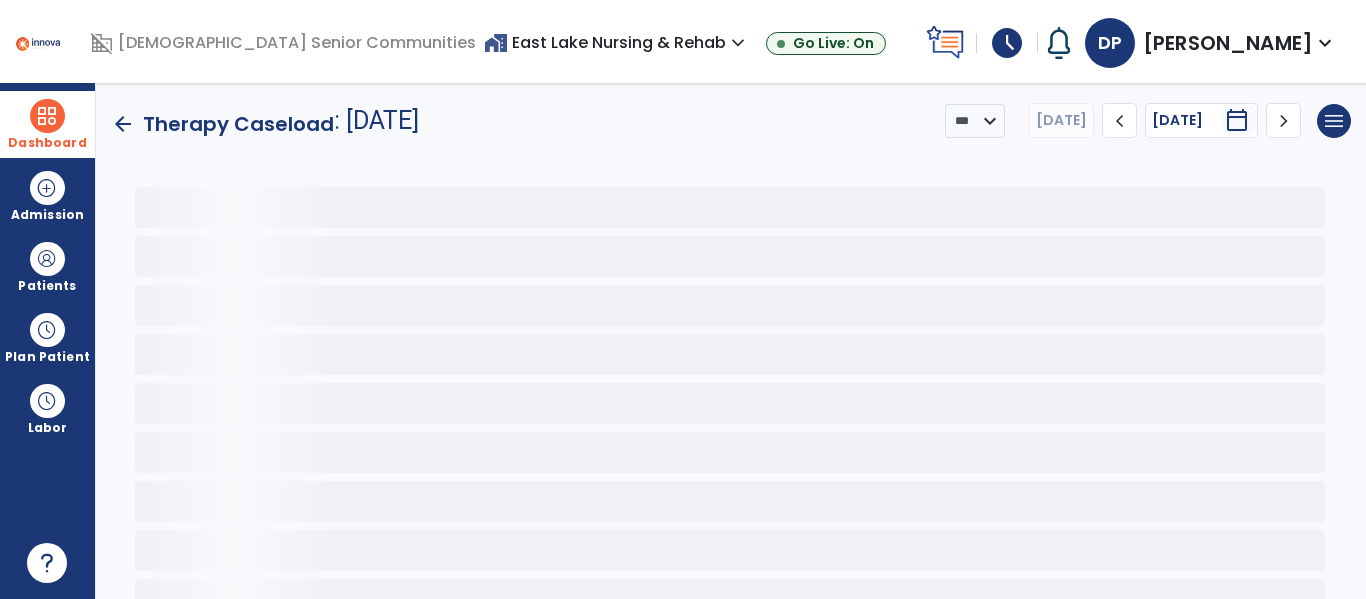 click at bounding box center [47, 116] 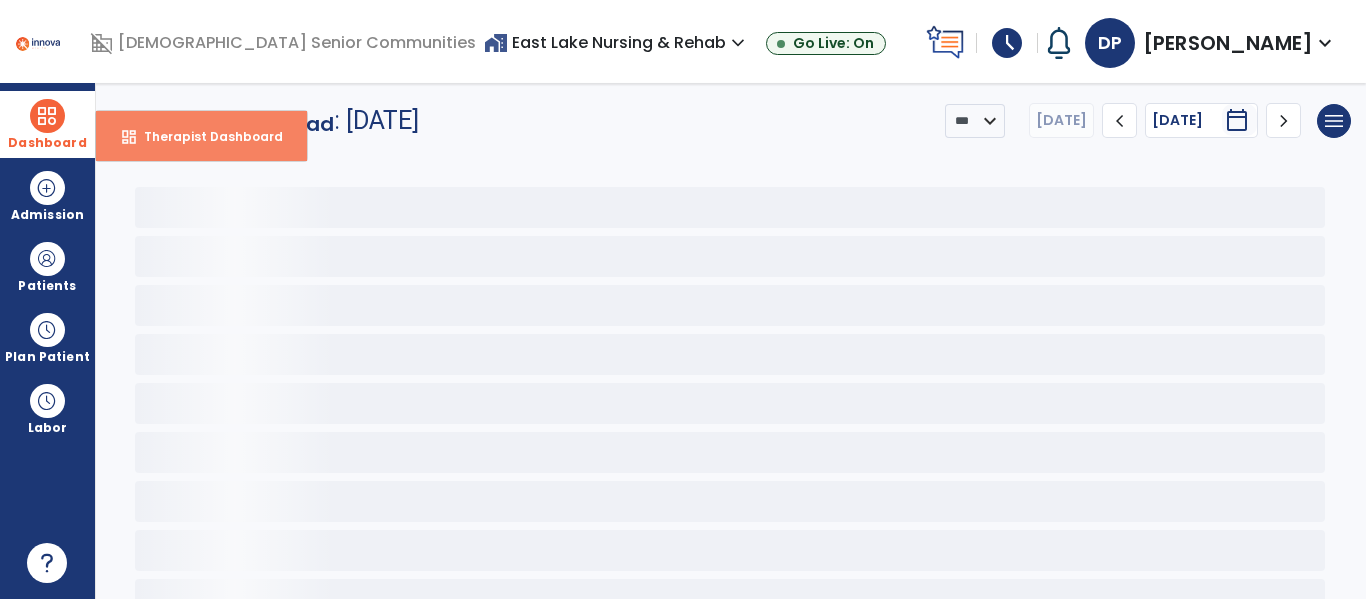 click on "Therapist Dashboard" at bounding box center (205, 136) 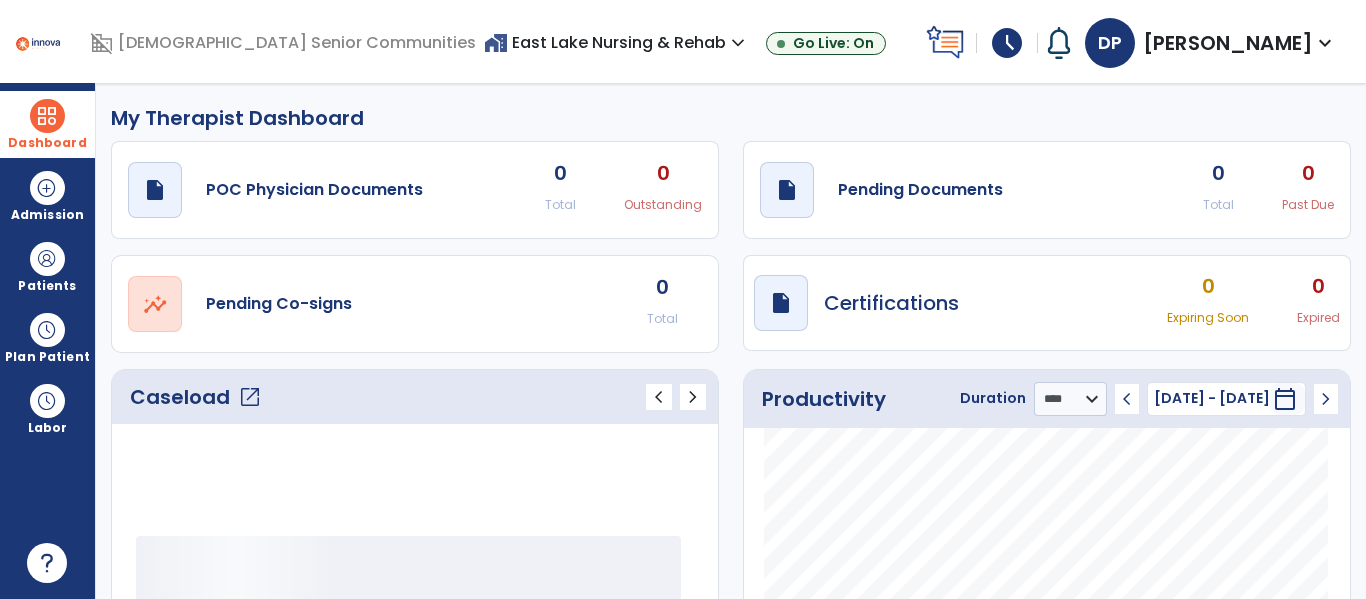 click 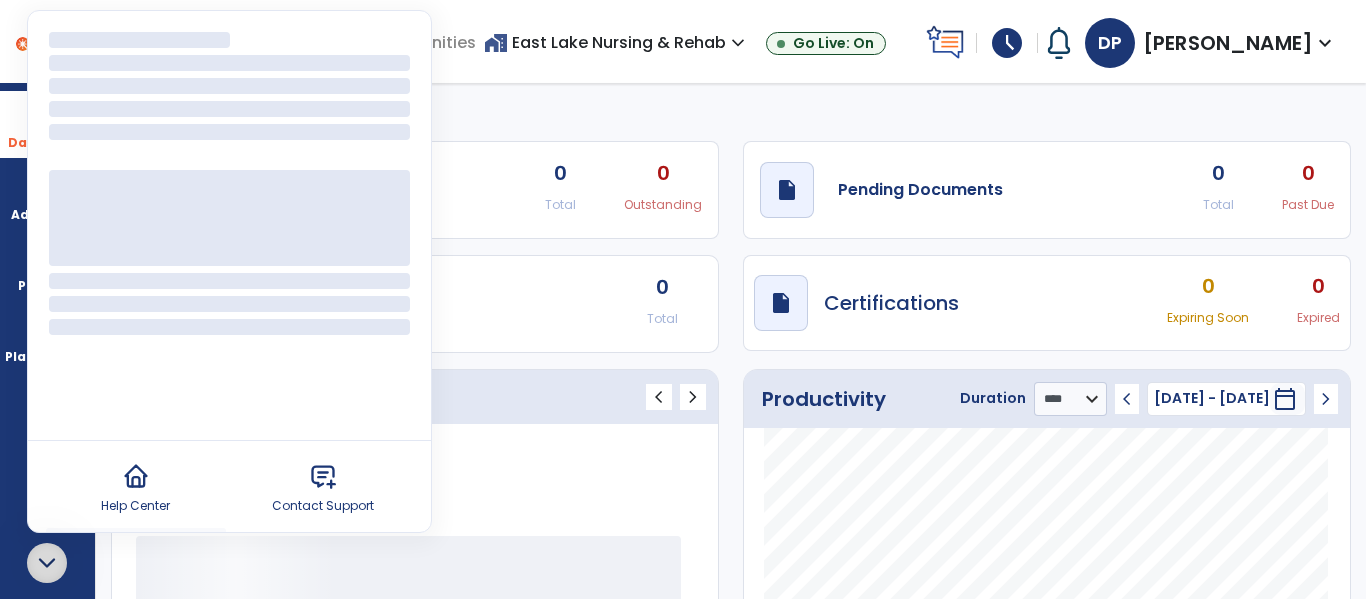 click 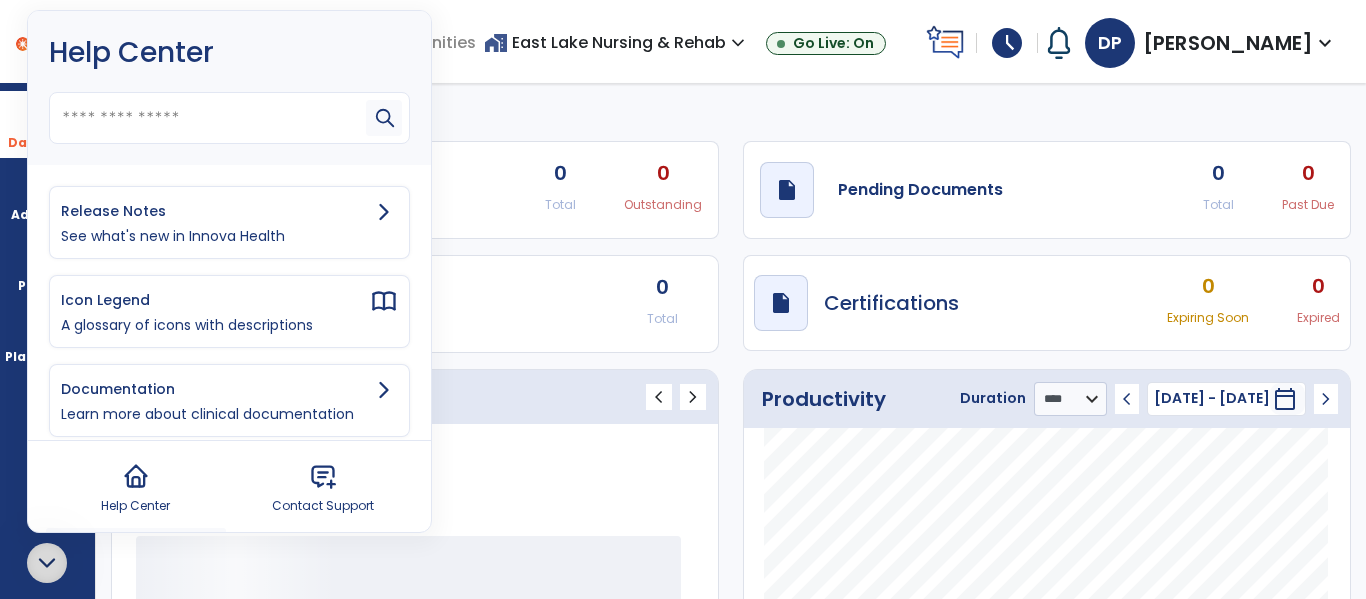 click 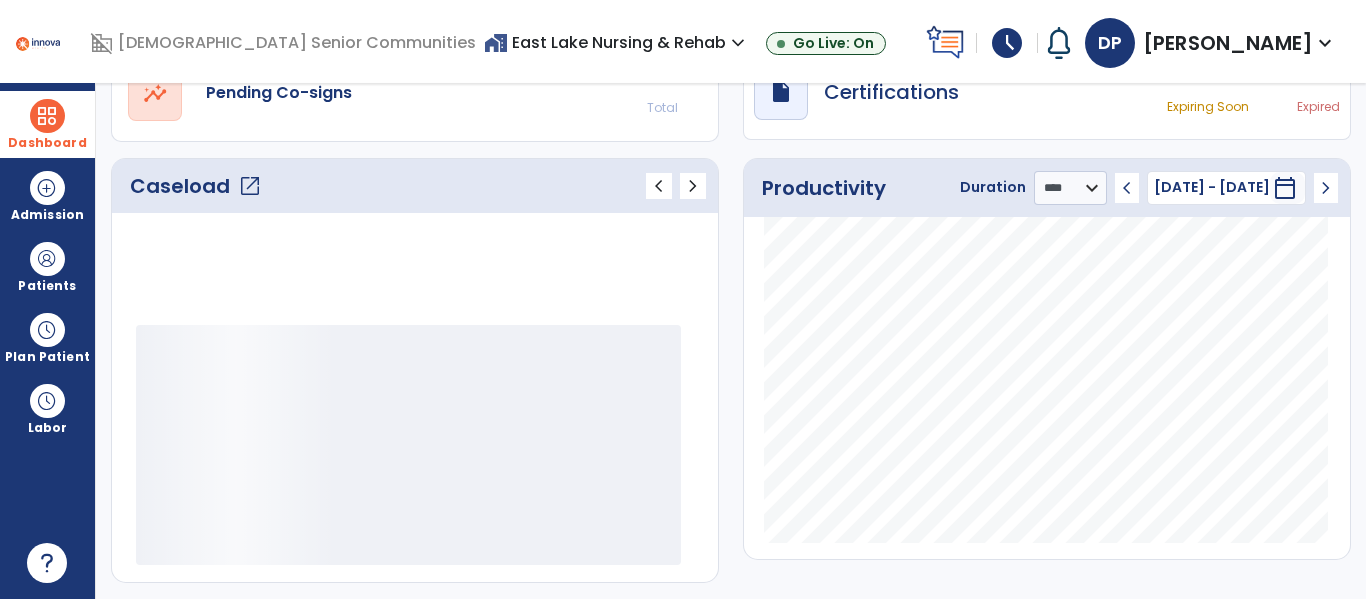 scroll, scrollTop: 0, scrollLeft: 0, axis: both 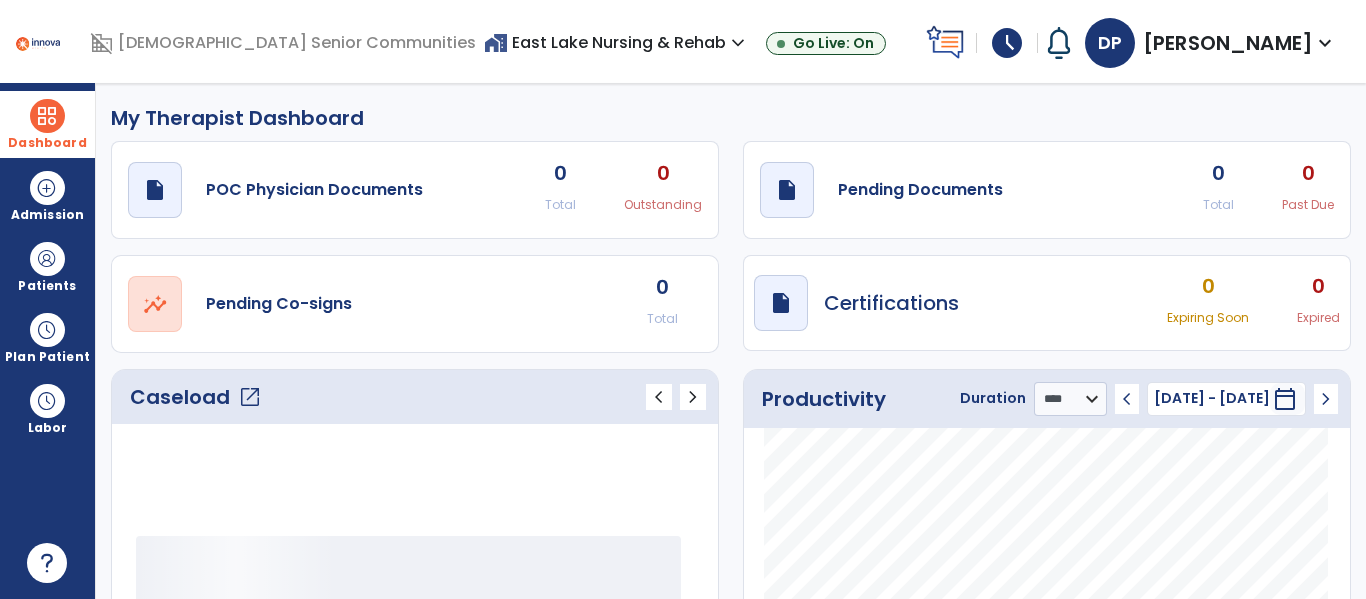 click on "expand_more" at bounding box center [1325, 43] 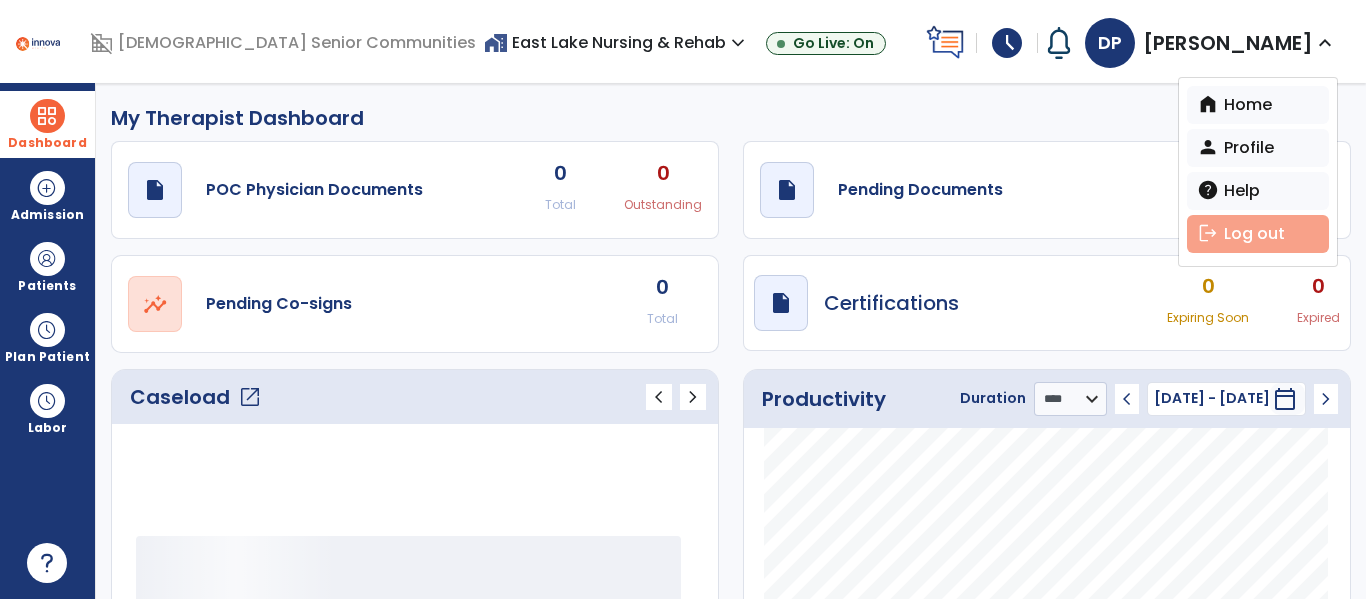 click on "logout   Log out" at bounding box center (1258, 234) 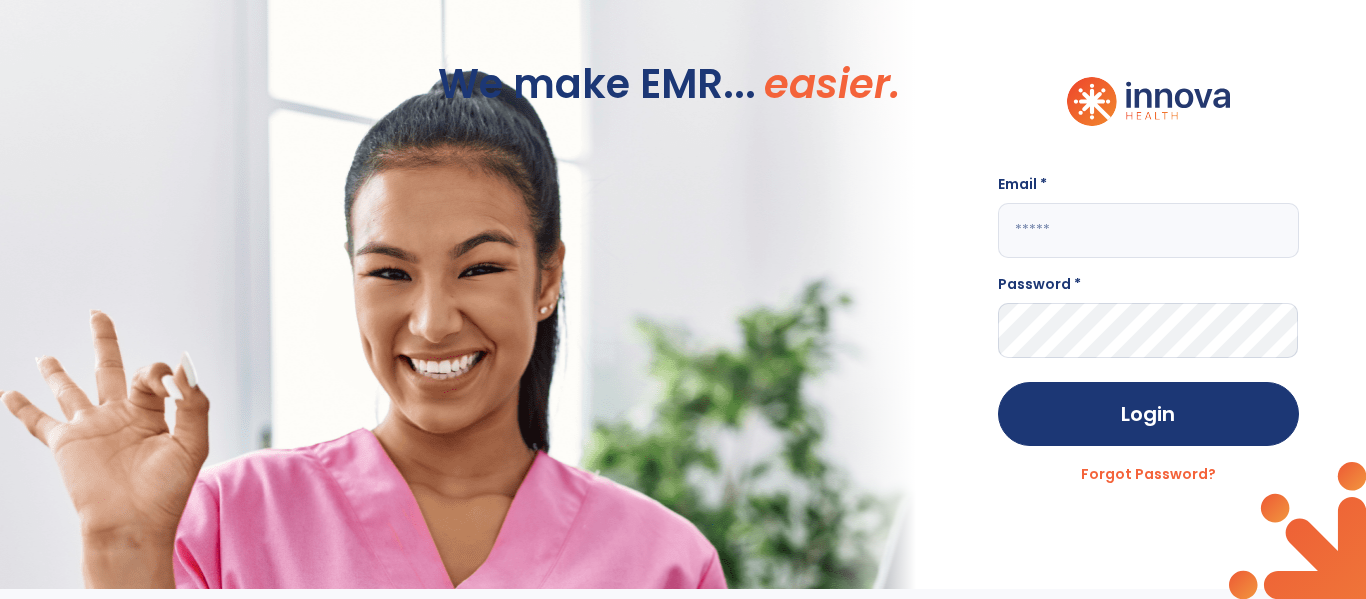 click 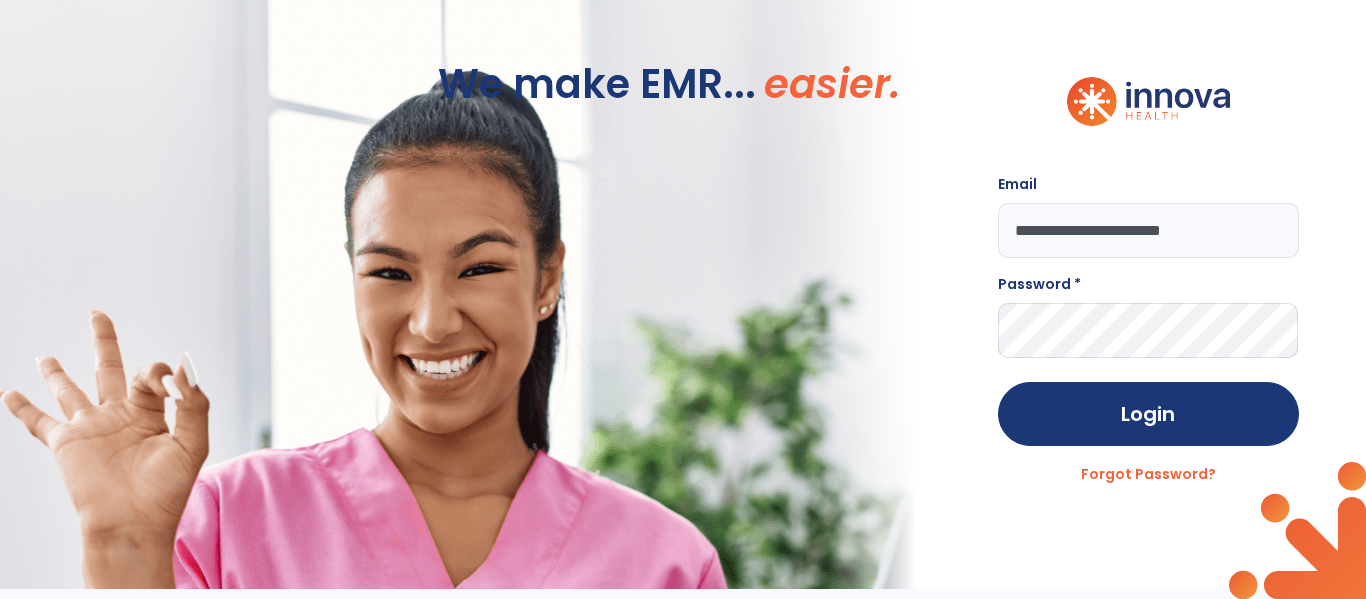 type on "**********" 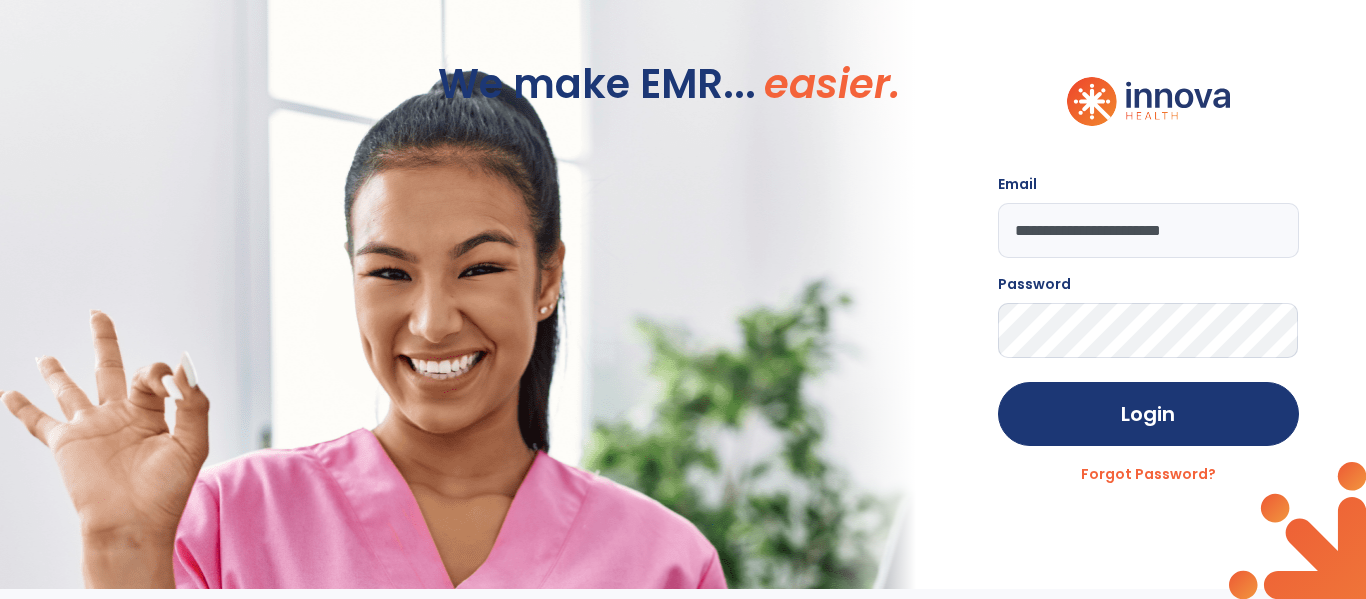 click on "Login" 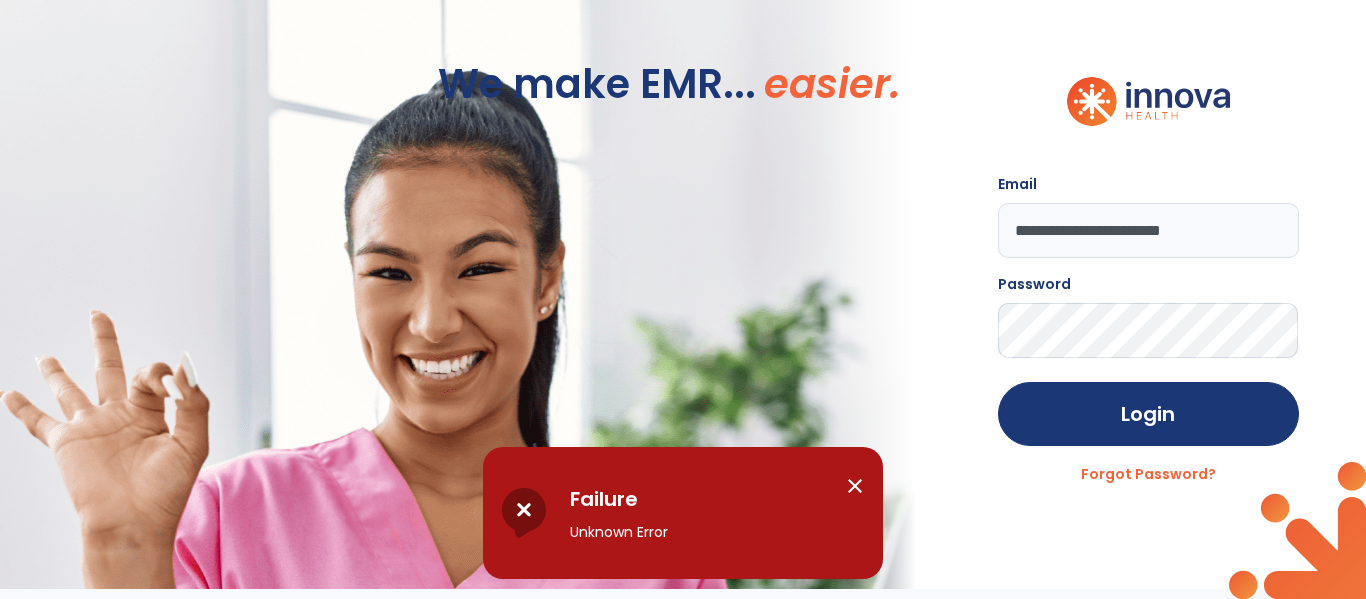 click on "close" at bounding box center (855, 486) 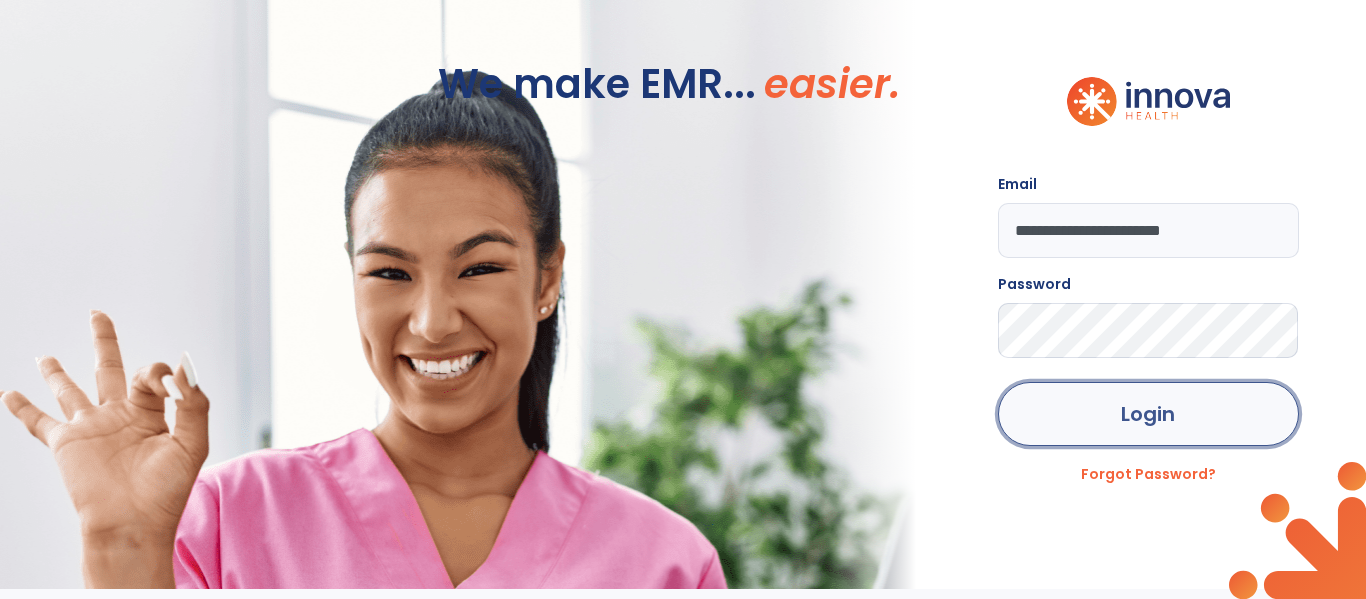 click on "Login" 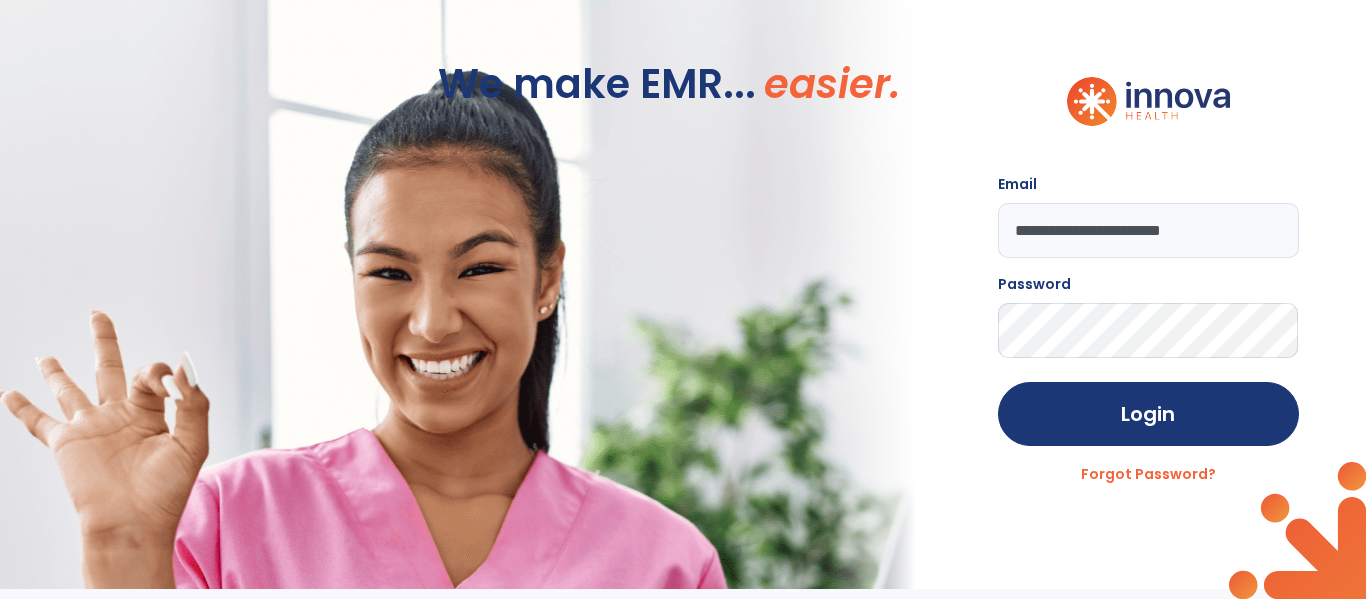 click on "Login" 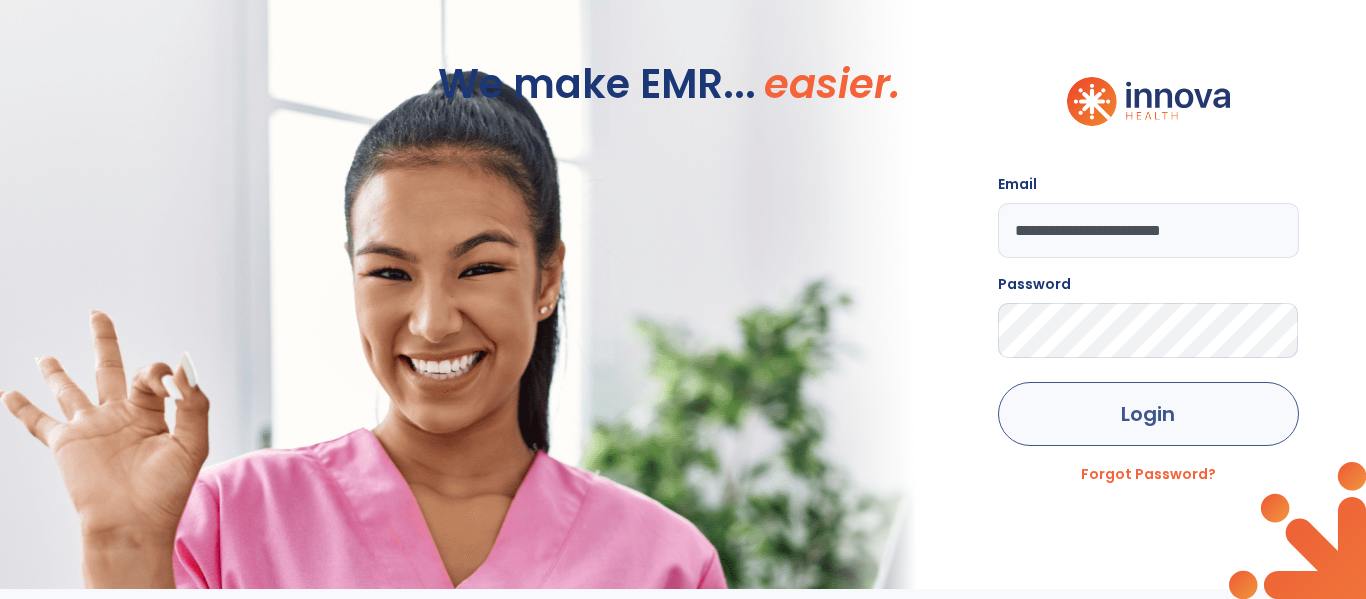 click on "Login" 